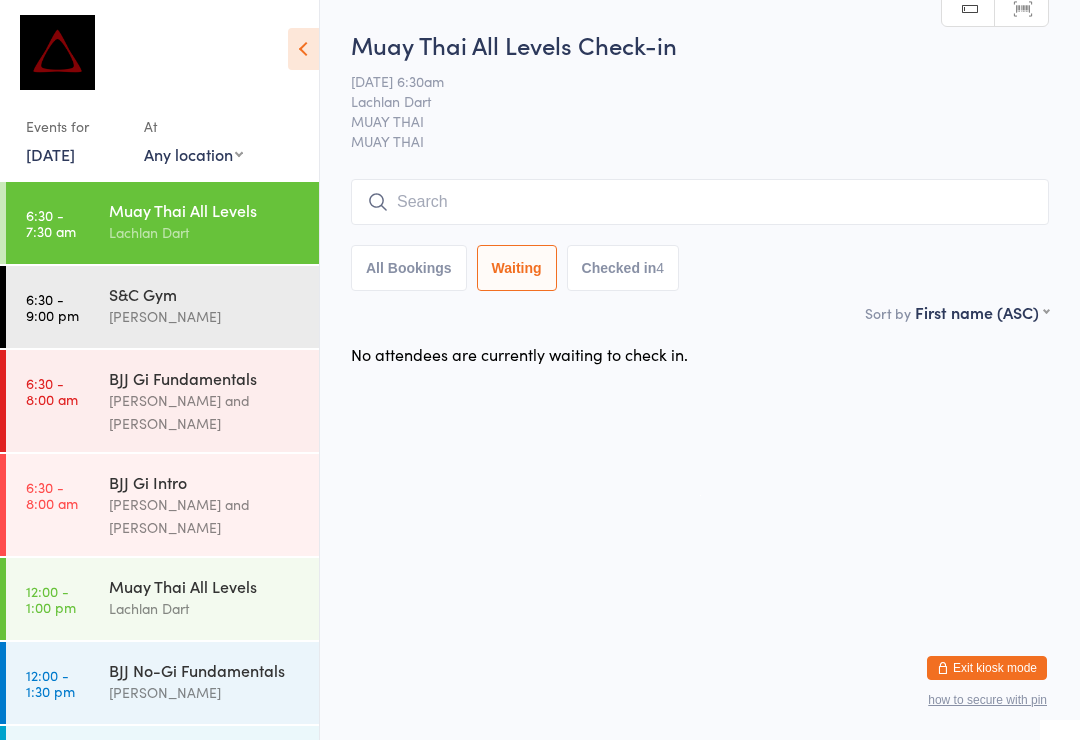 select on "0" 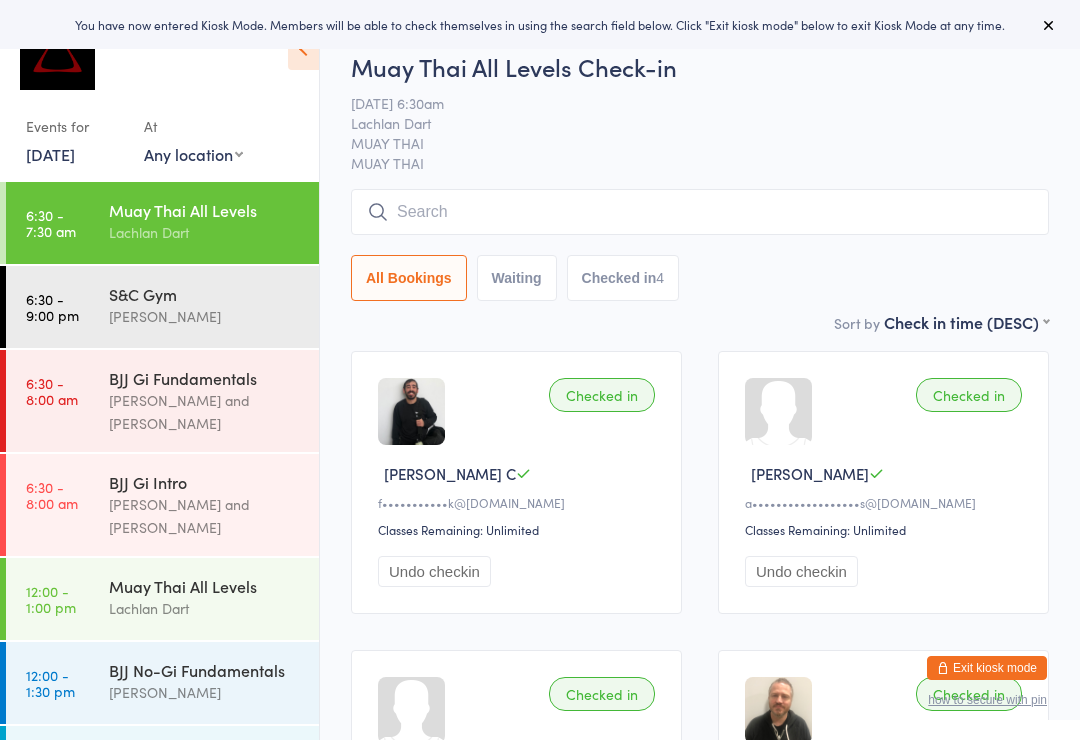 scroll, scrollTop: 0, scrollLeft: 0, axis: both 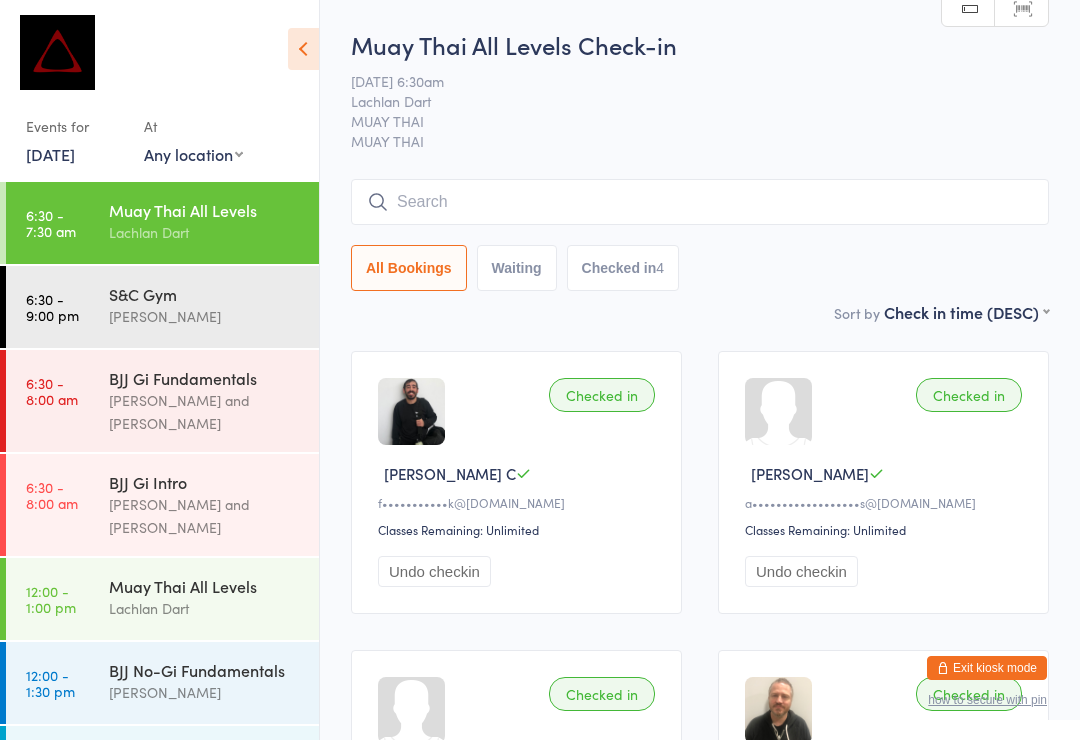click on "Muay Thai All Levels Check-in [DATE] 6:30am  Lachlan Dart  MUAY THAI  MUAY THAI  Manual search Scanner input All Bookings Waiting  Checked in  4" at bounding box center [700, 164] 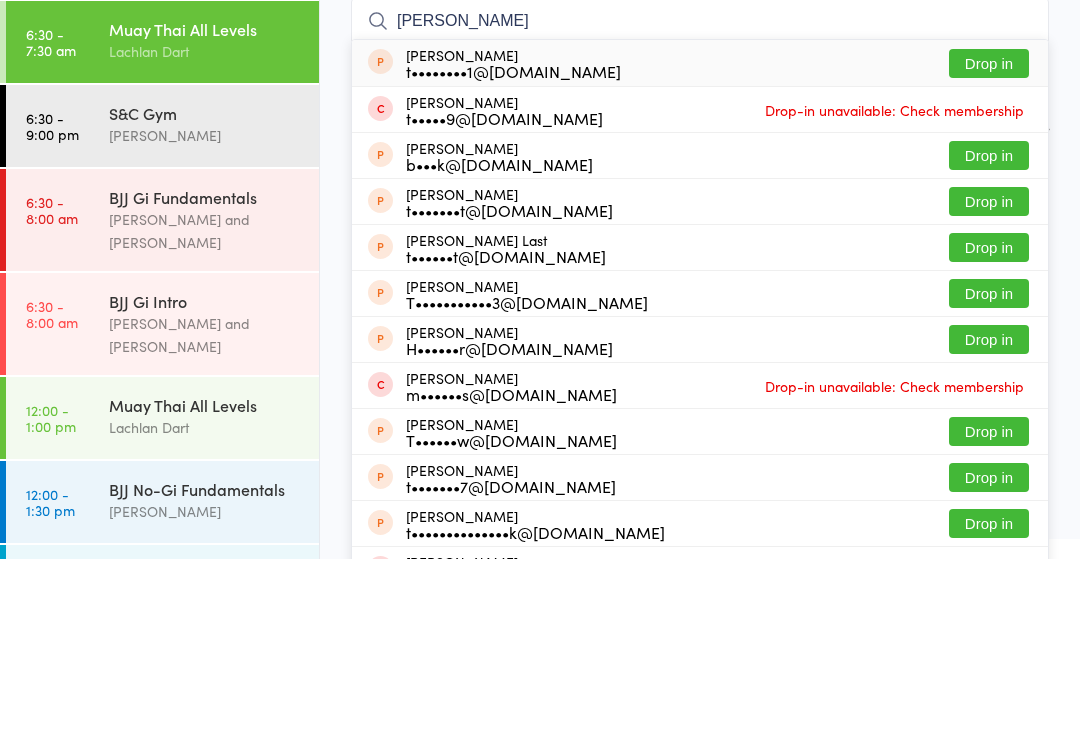 type on "[PERSON_NAME]" 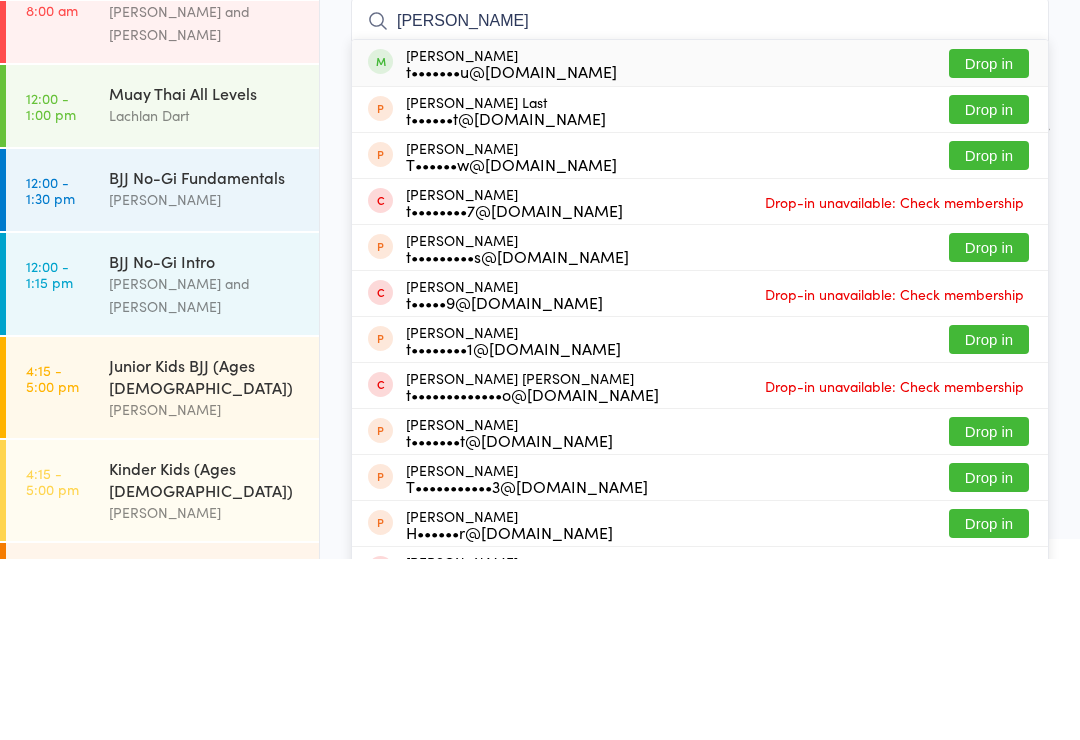 scroll, scrollTop: 253, scrollLeft: 0, axis: vertical 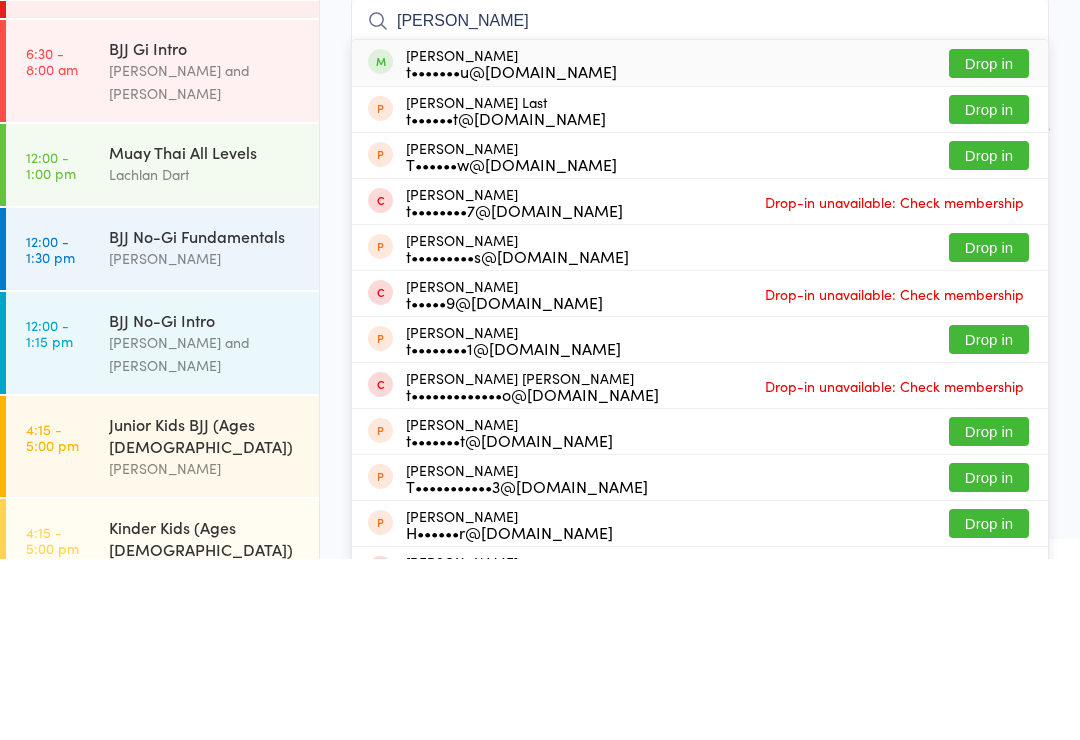 click on "Muay Thai All Levels" at bounding box center [205, 333] 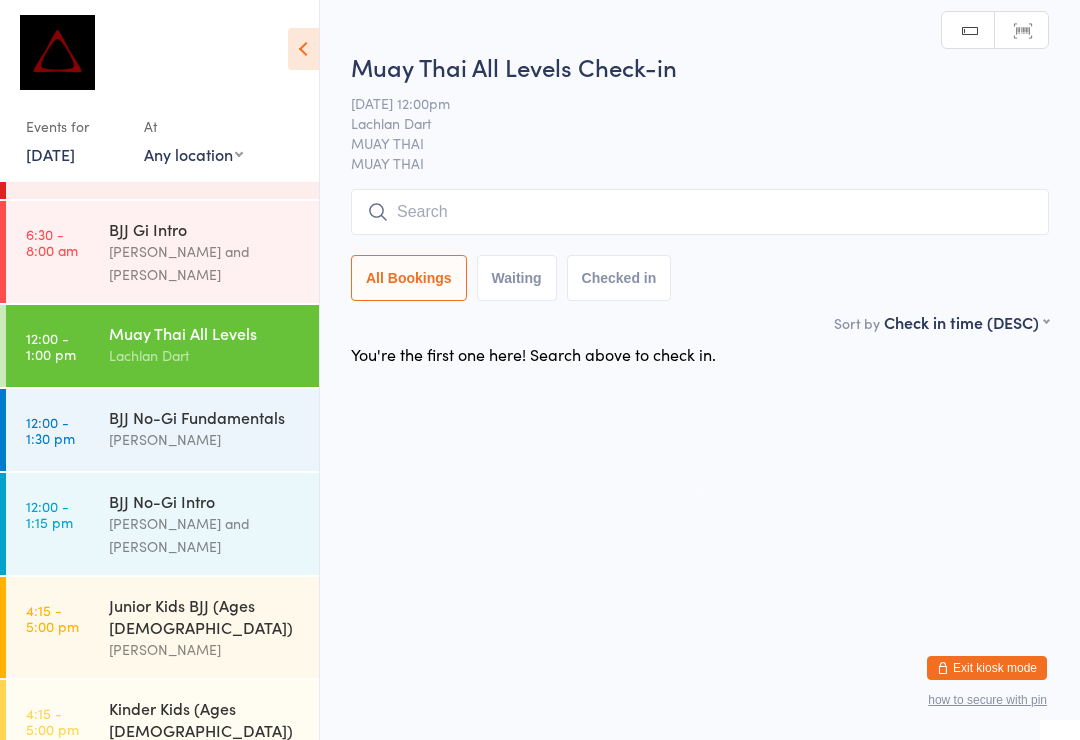 click at bounding box center [700, 212] 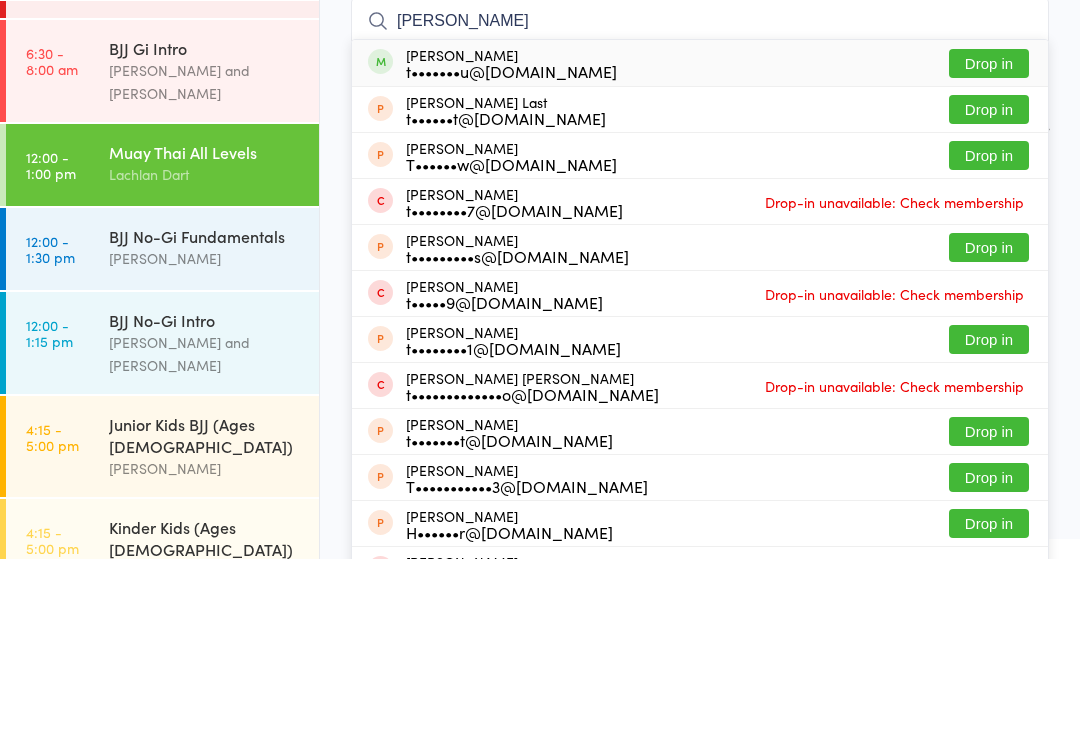 type on "[PERSON_NAME]" 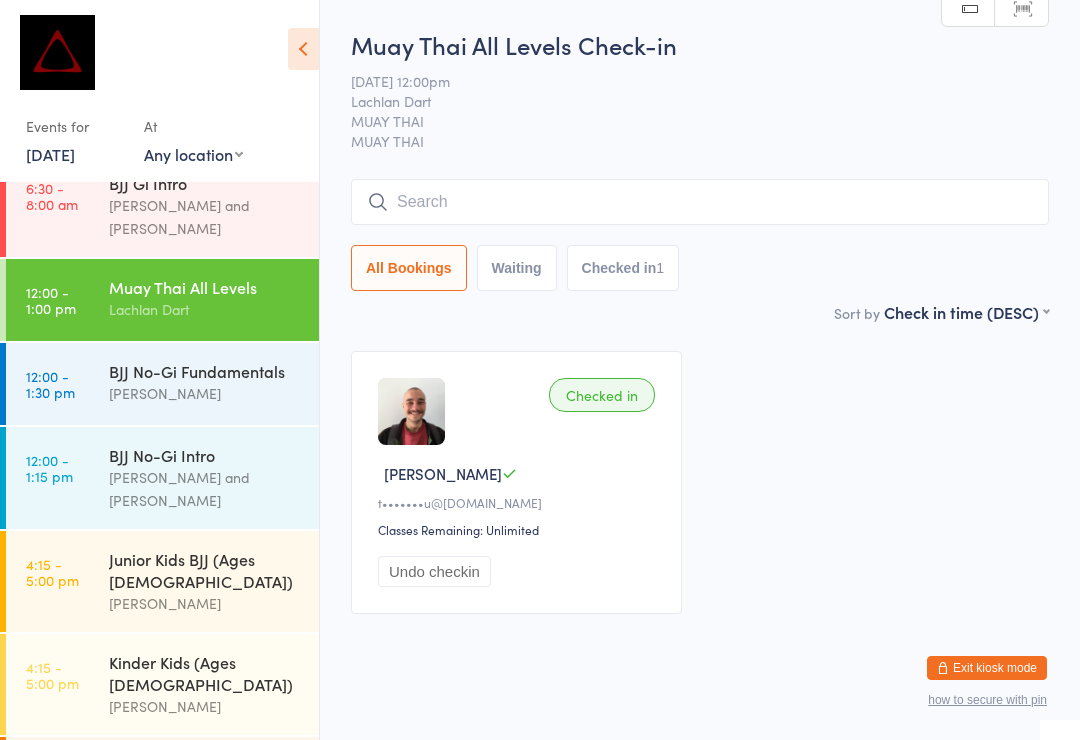 scroll, scrollTop: 300, scrollLeft: 0, axis: vertical 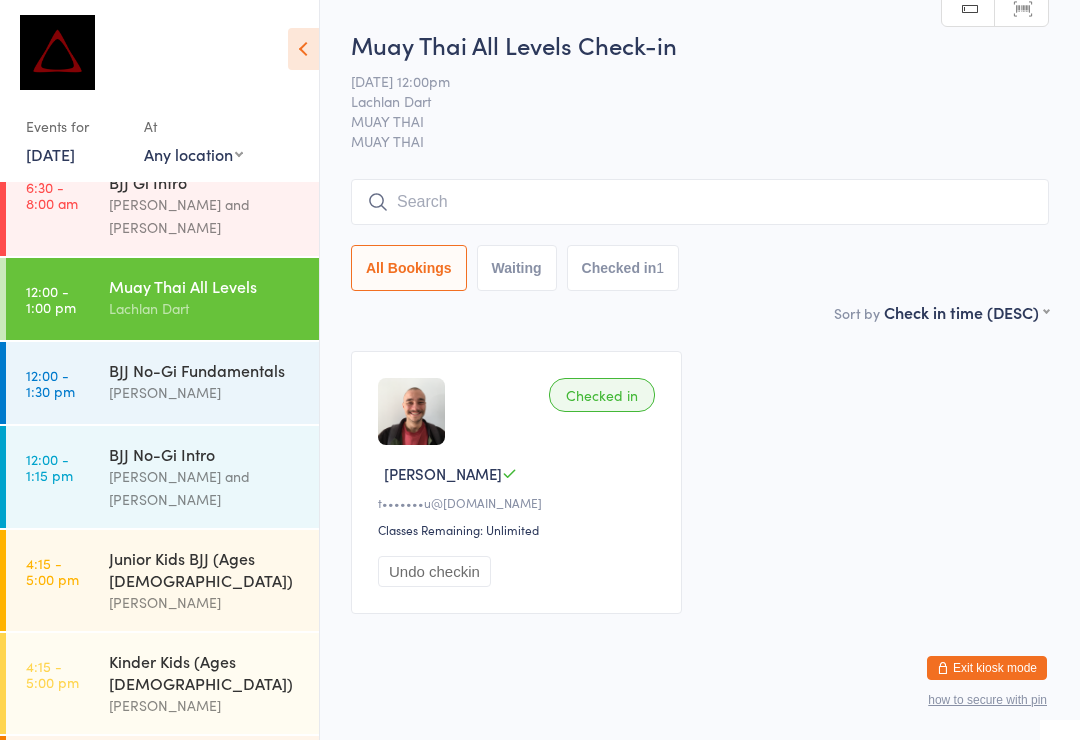 click on "[PERSON_NAME]" at bounding box center [205, 392] 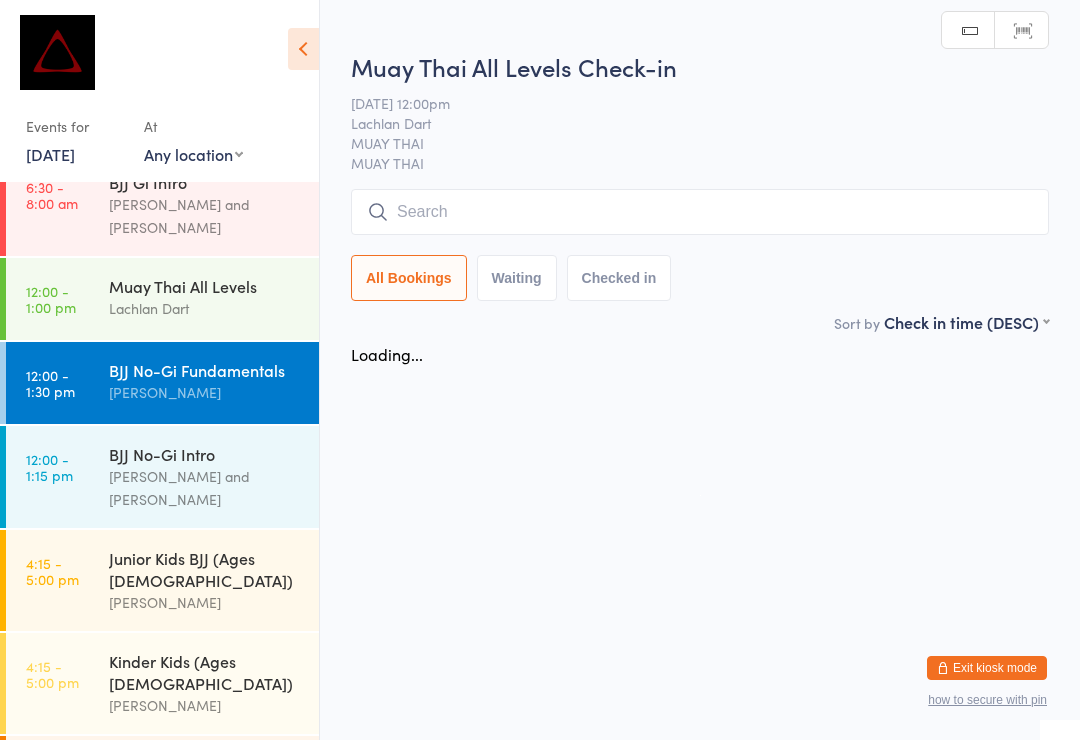 click at bounding box center [700, 212] 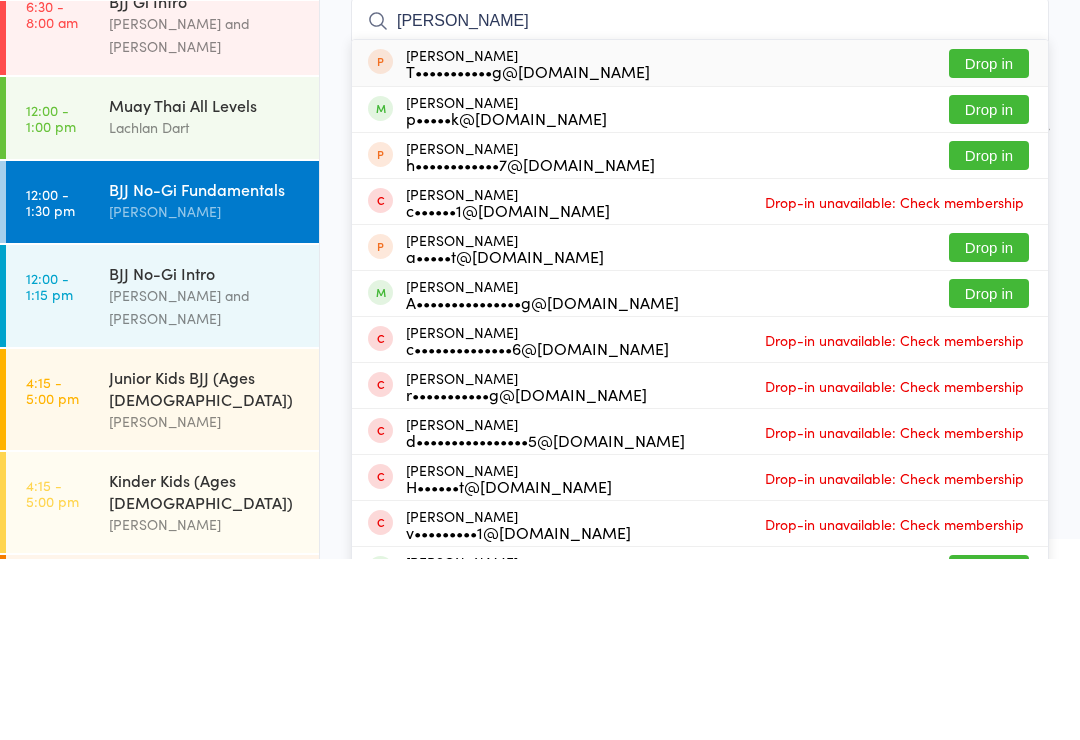 type on "[PERSON_NAME]" 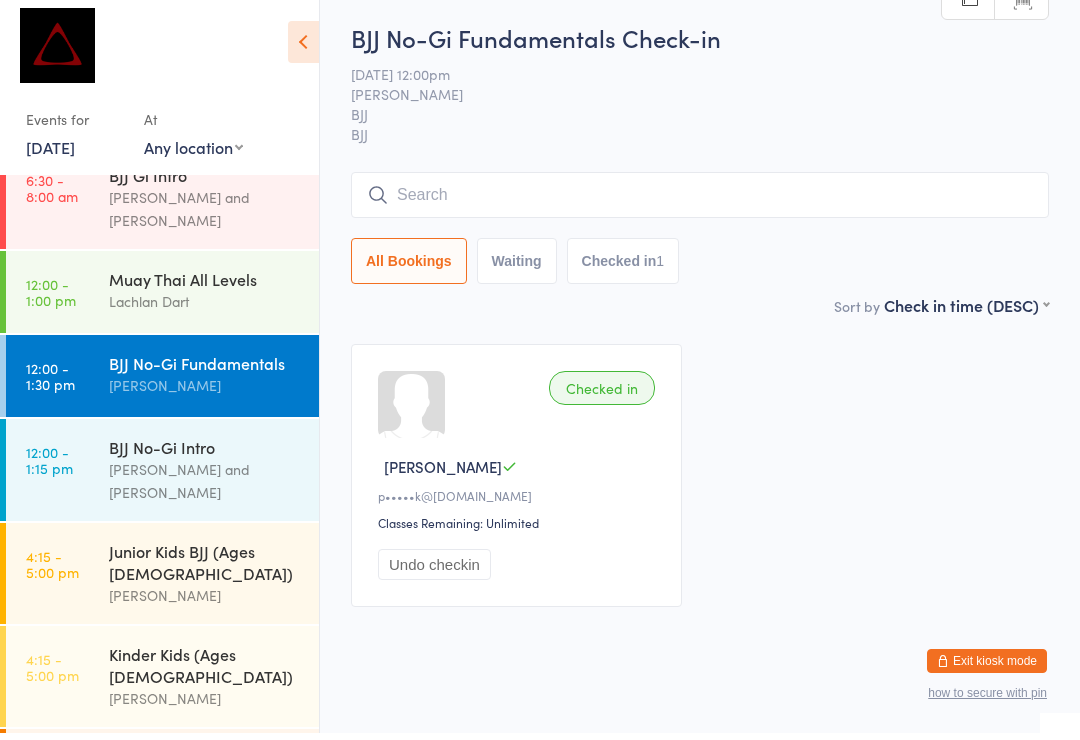 scroll, scrollTop: 38, scrollLeft: 0, axis: vertical 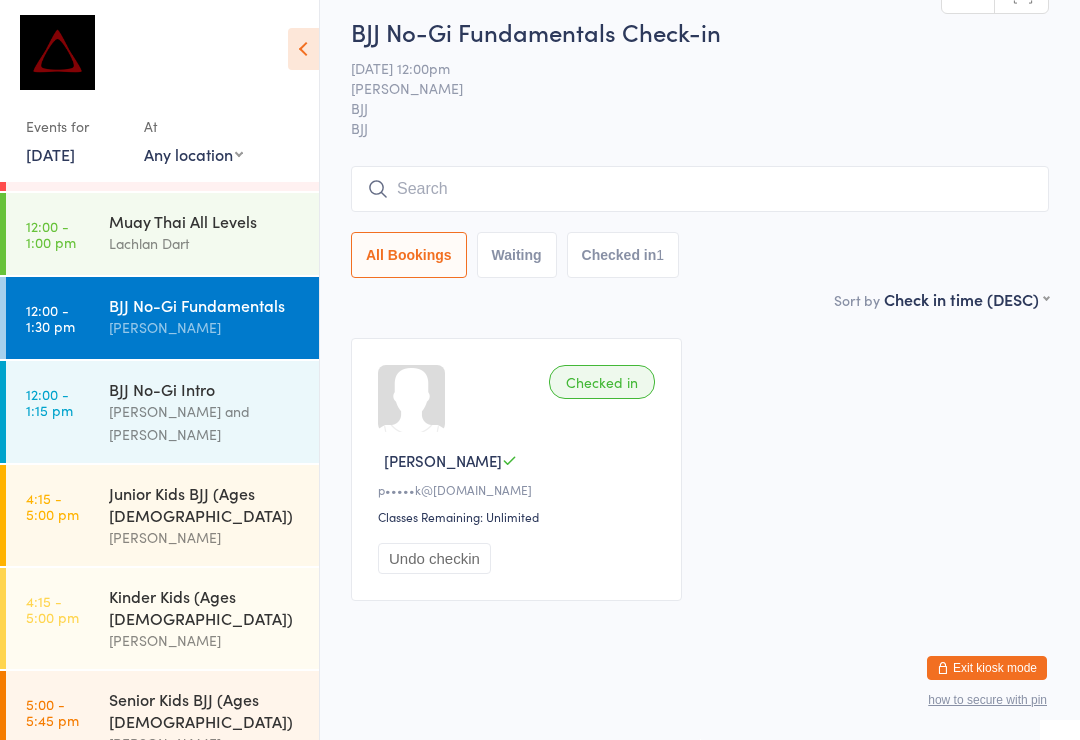 click at bounding box center (700, 189) 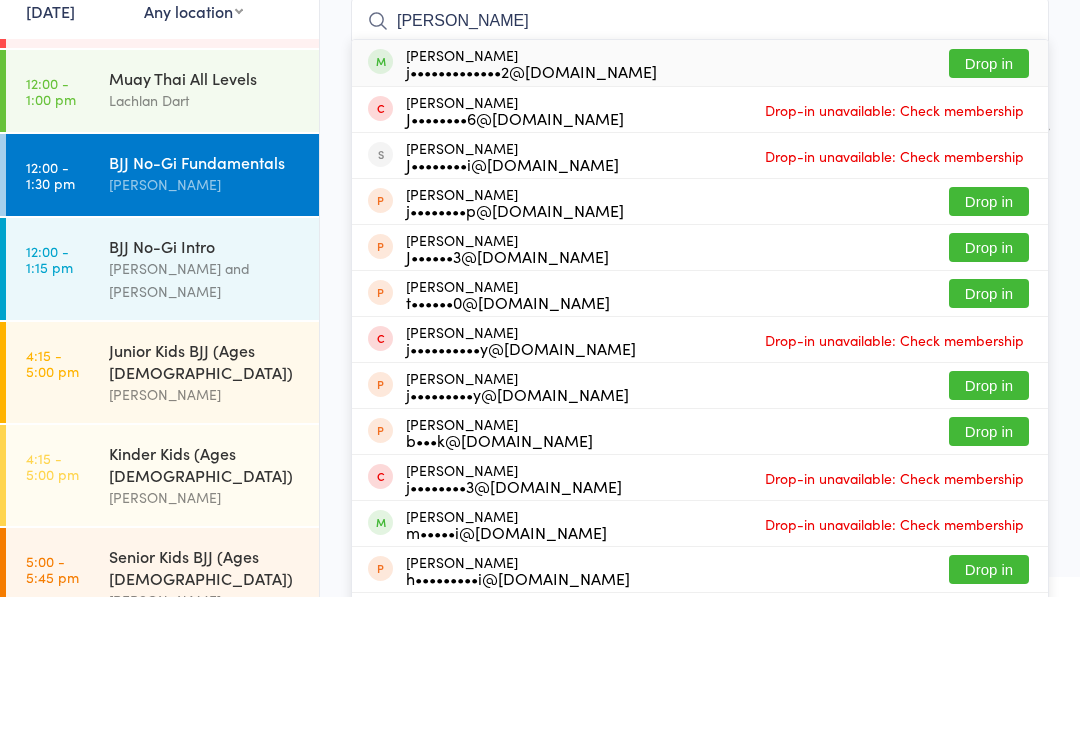 type on "[PERSON_NAME]" 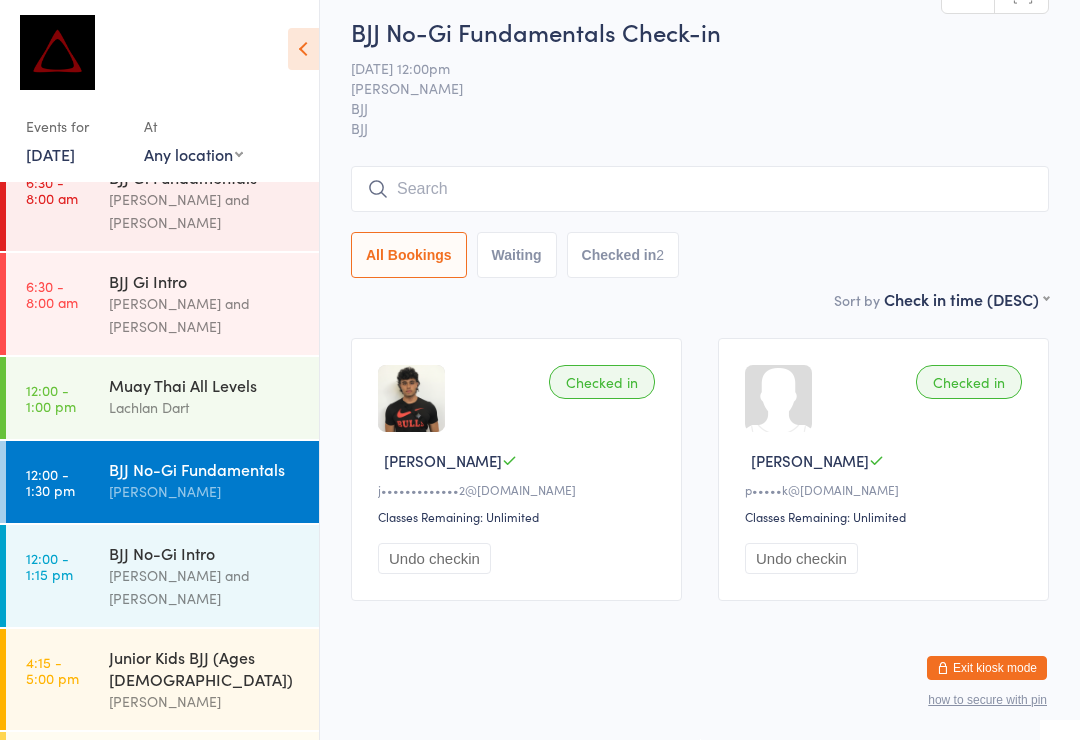 scroll, scrollTop: 202, scrollLeft: 0, axis: vertical 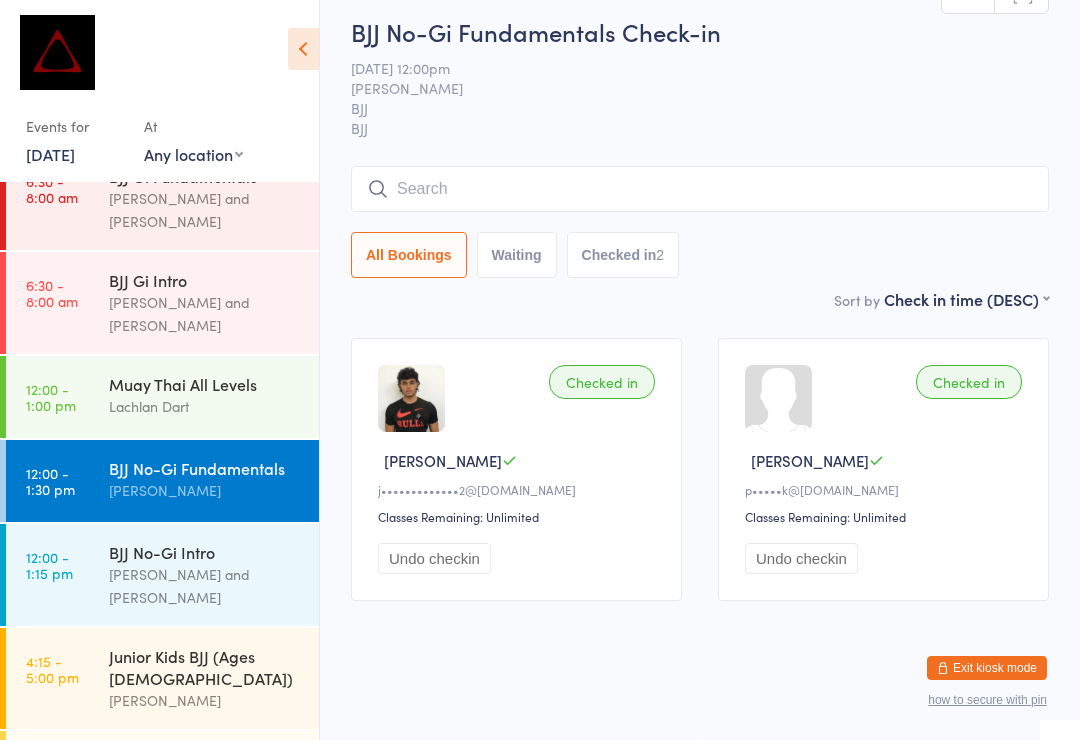 click on "Muay Thai All Levels" at bounding box center (205, 384) 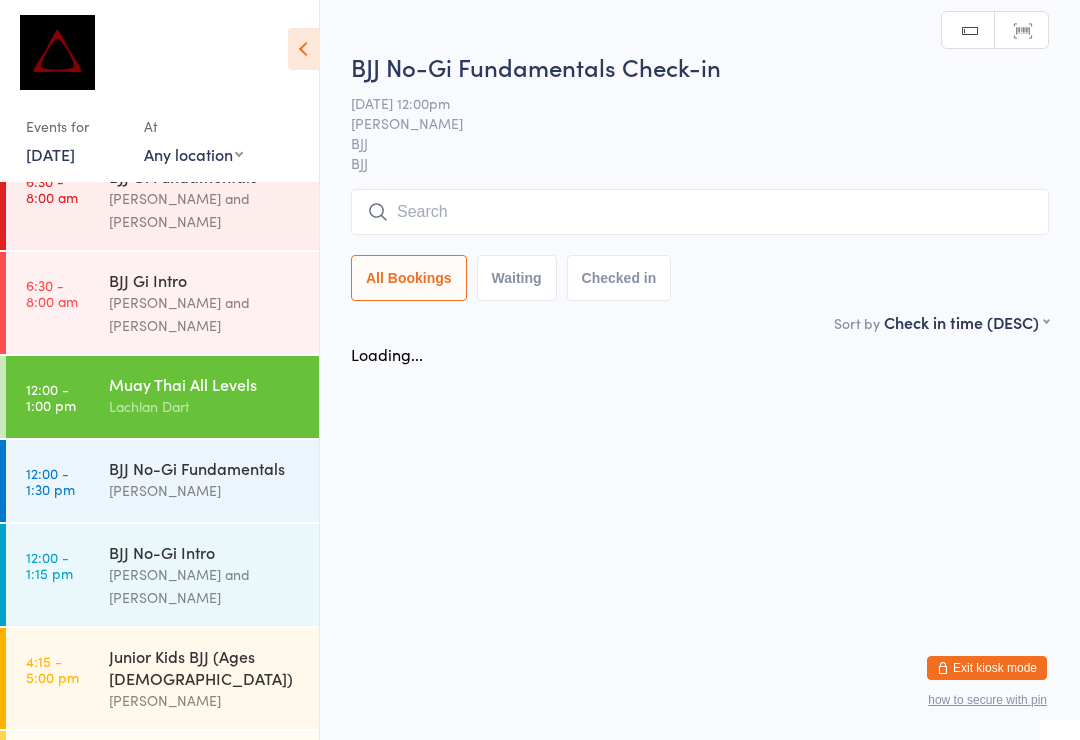 scroll, scrollTop: 0, scrollLeft: 0, axis: both 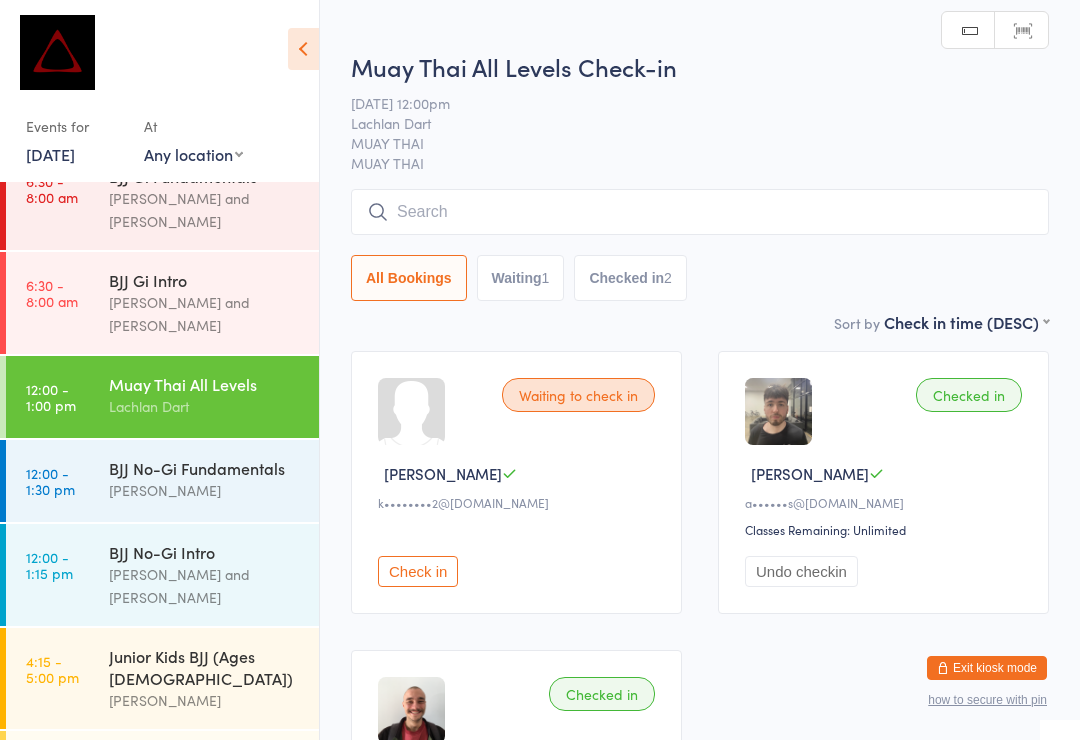 click at bounding box center [700, 212] 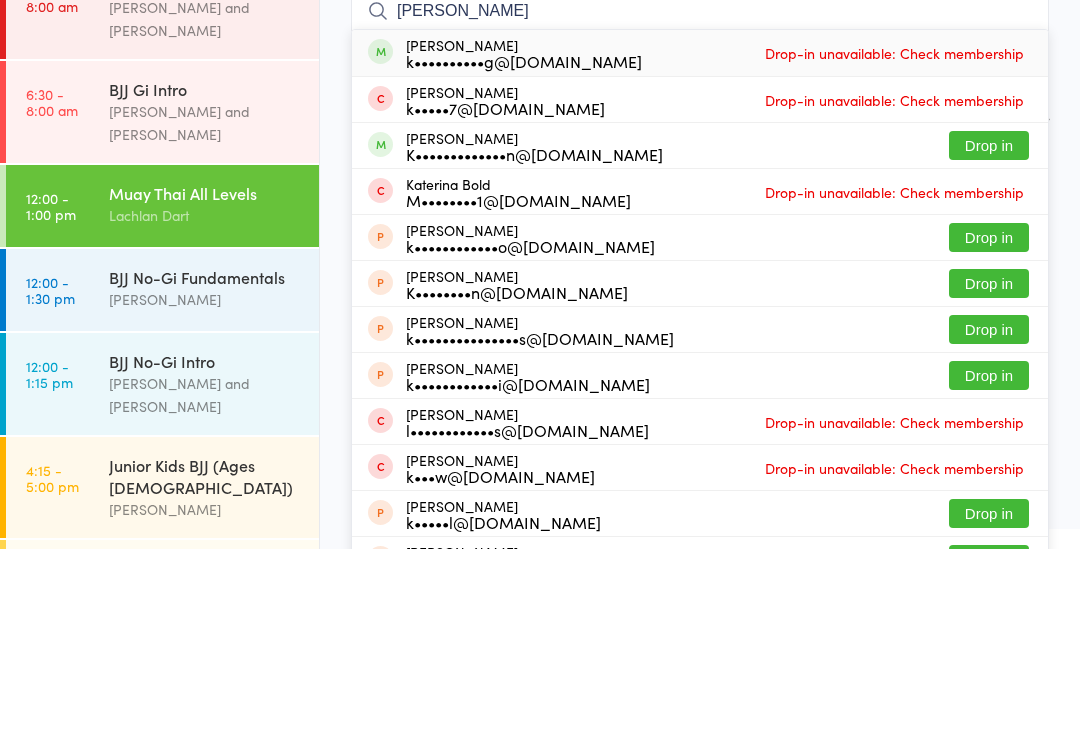 type on "[PERSON_NAME]" 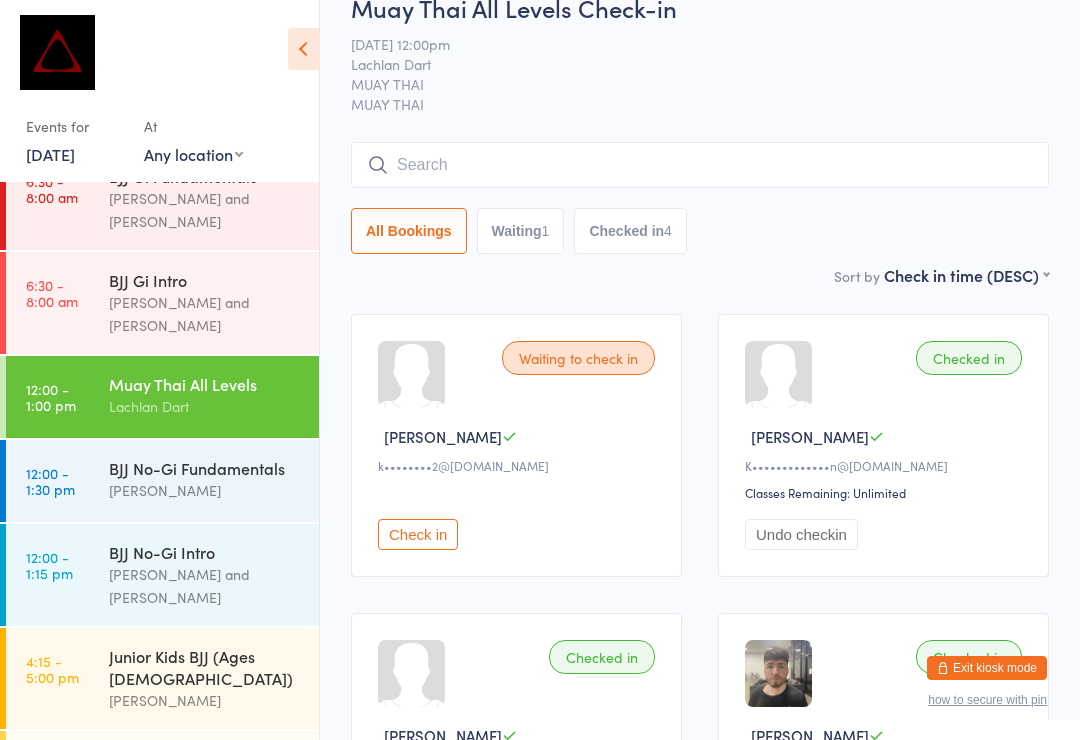 scroll, scrollTop: 0, scrollLeft: 0, axis: both 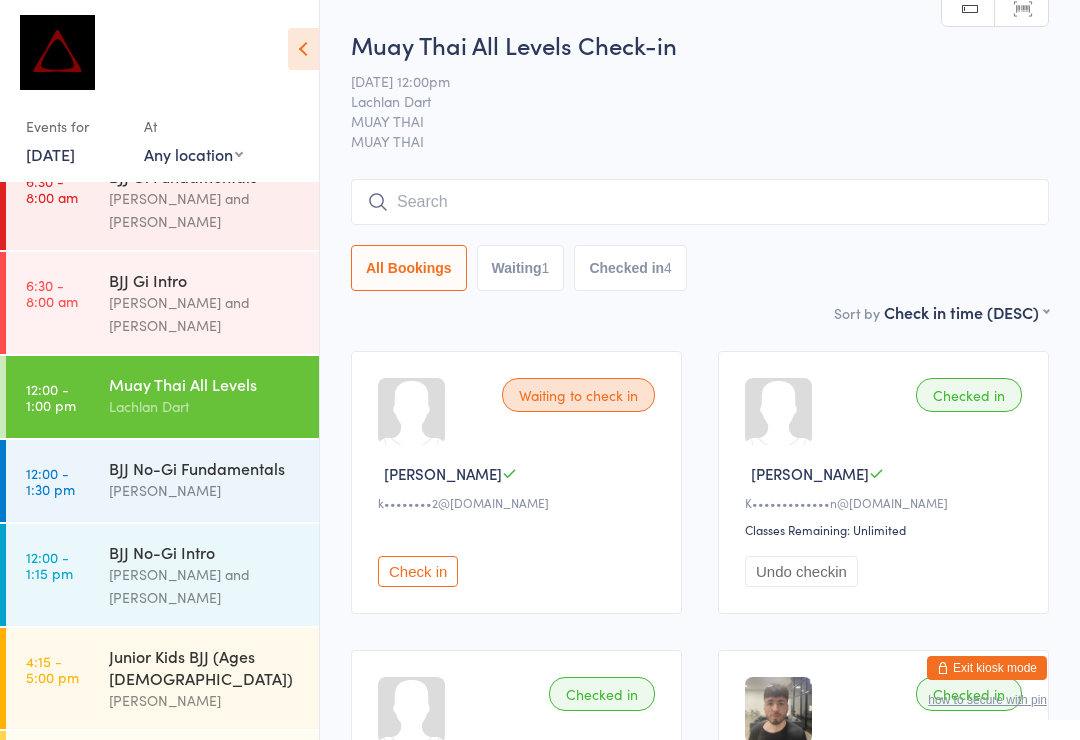 click at bounding box center [700, 202] 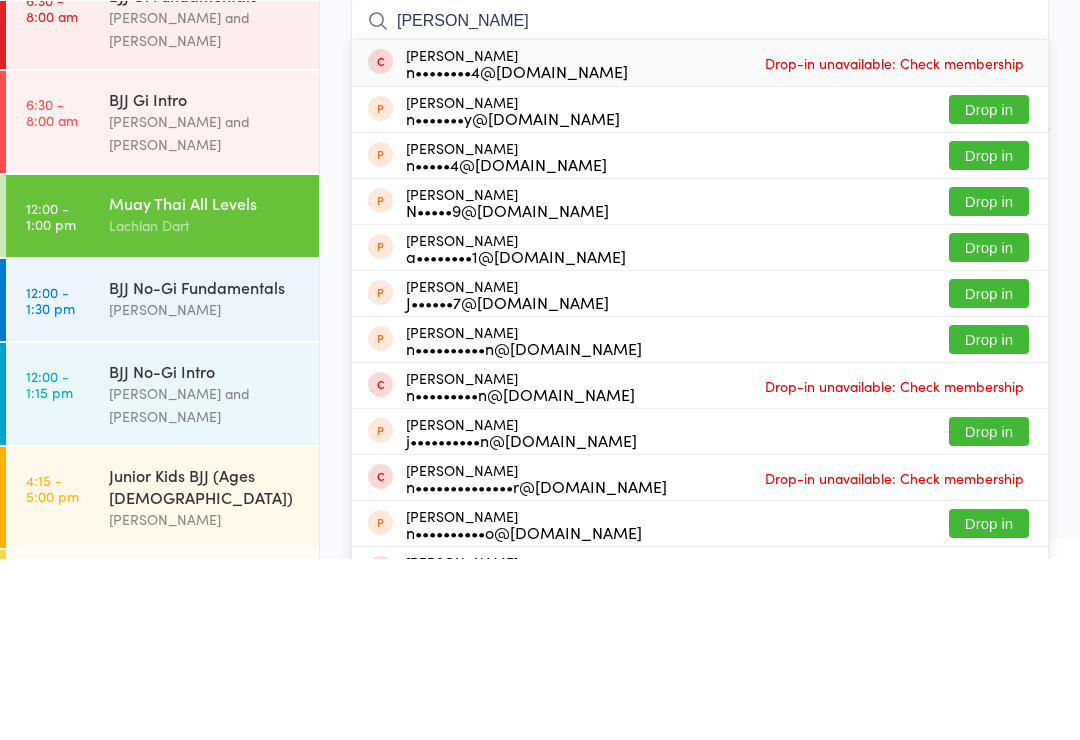 type on "[PERSON_NAME]" 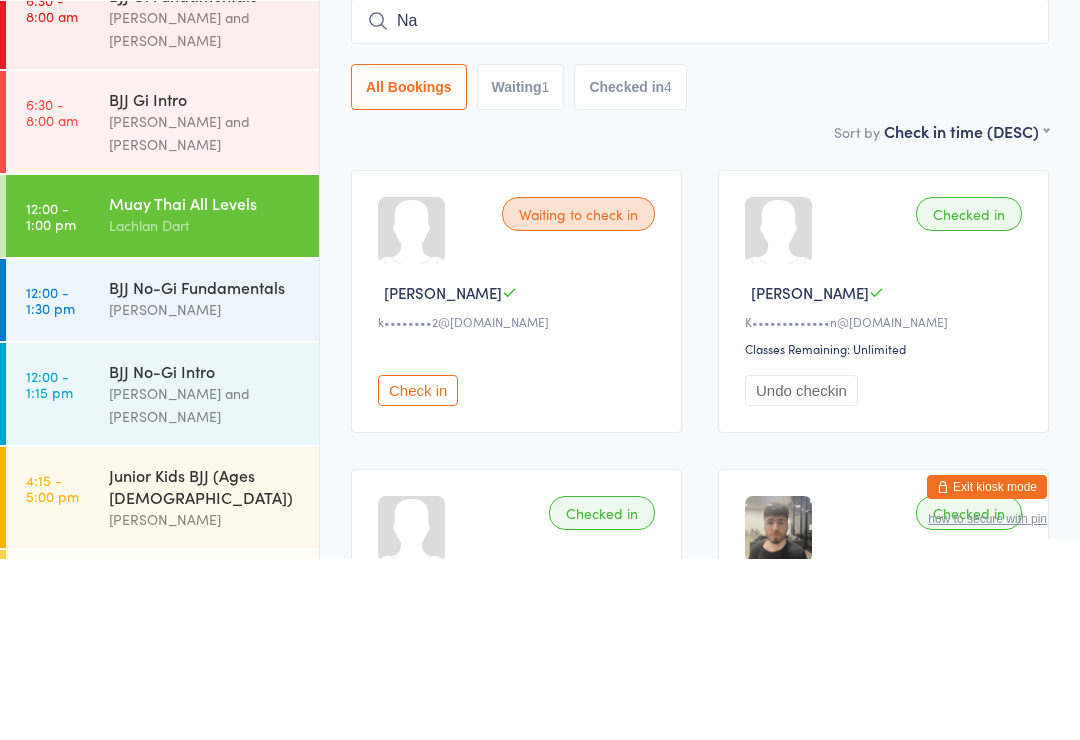 type on "N" 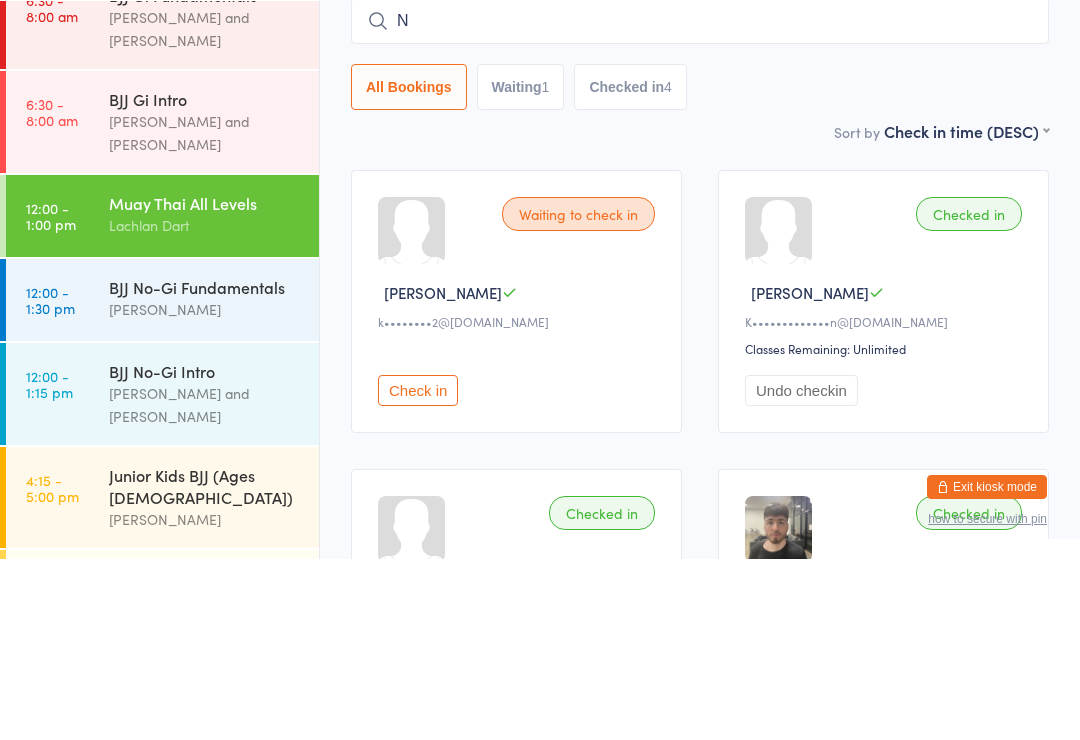 type 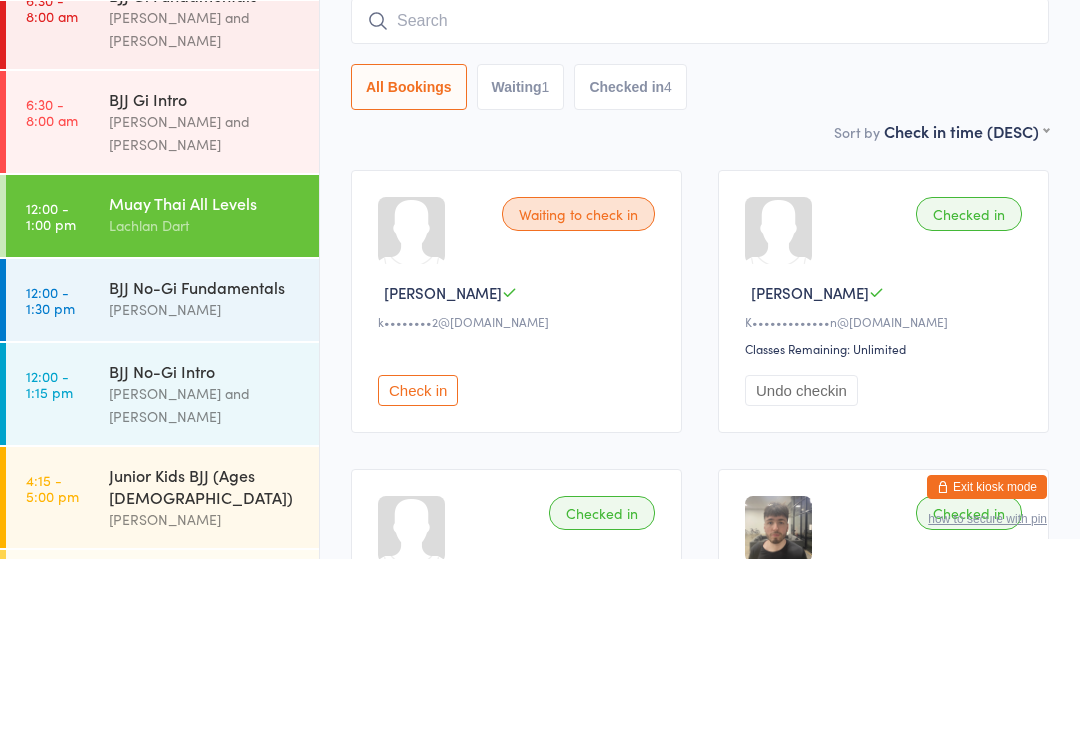 click on "[PERSON_NAME]" at bounding box center (205, 490) 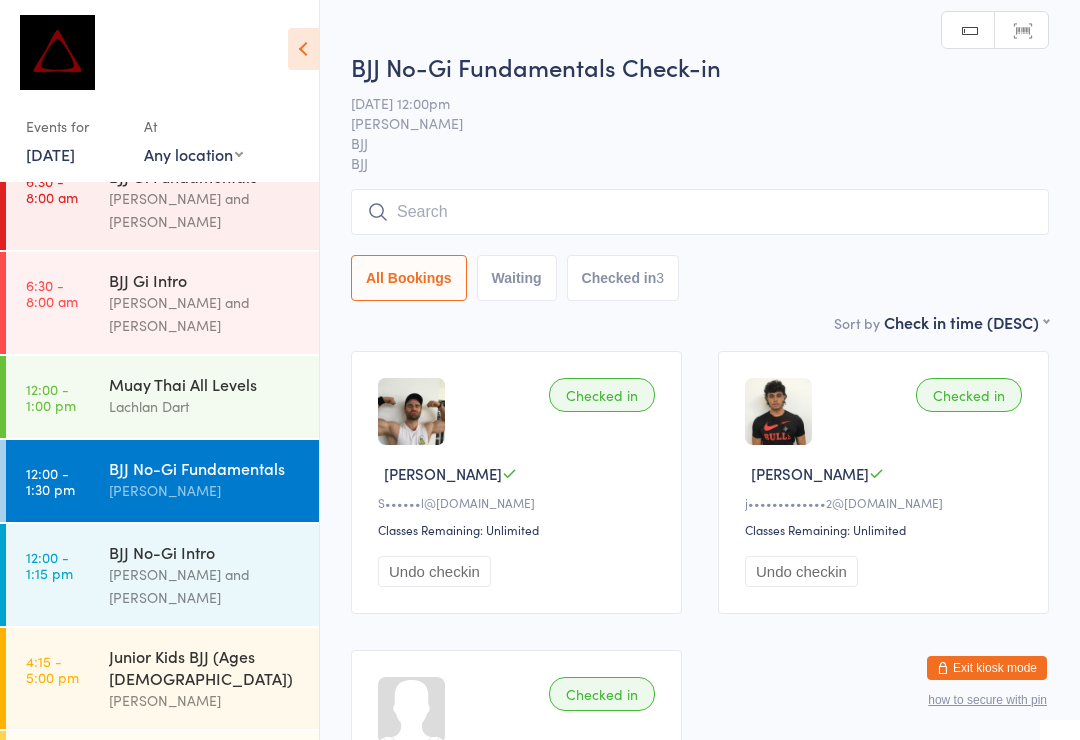 click at bounding box center [700, 212] 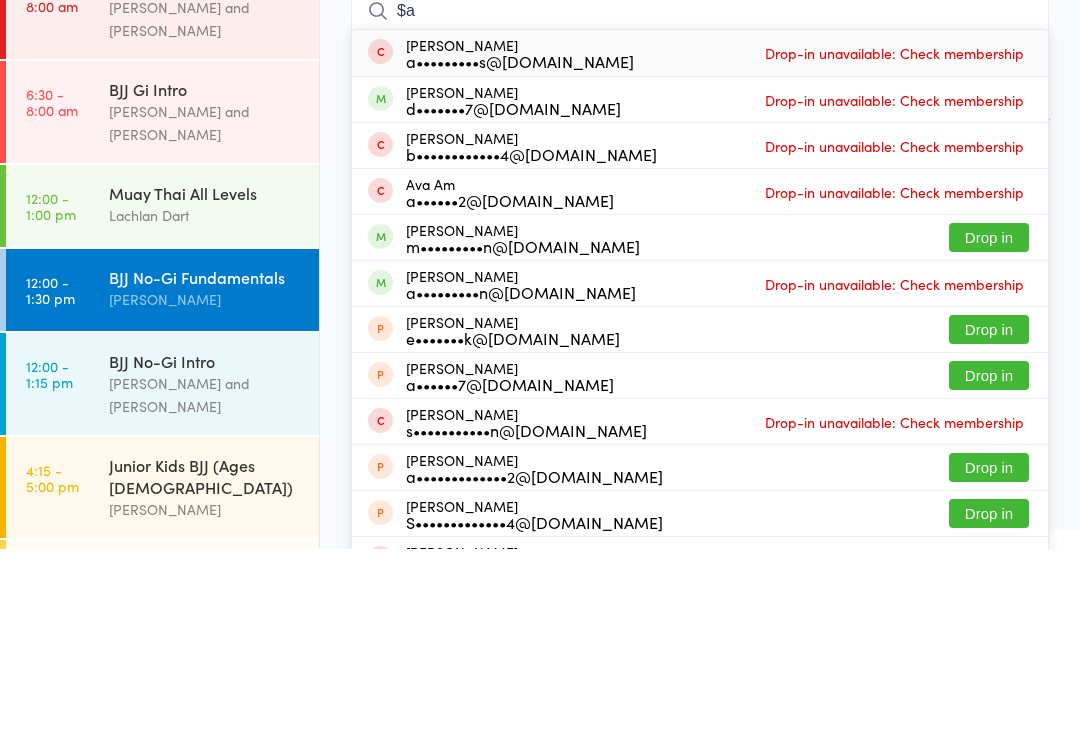 type on "$" 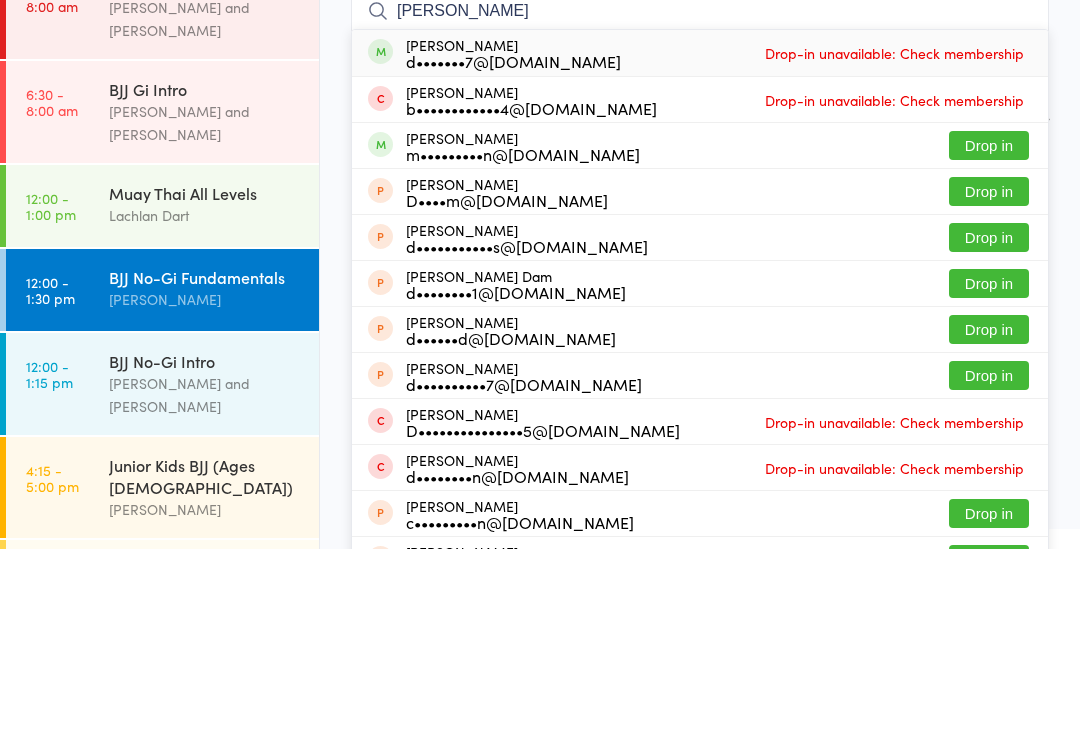 type on "[PERSON_NAME]" 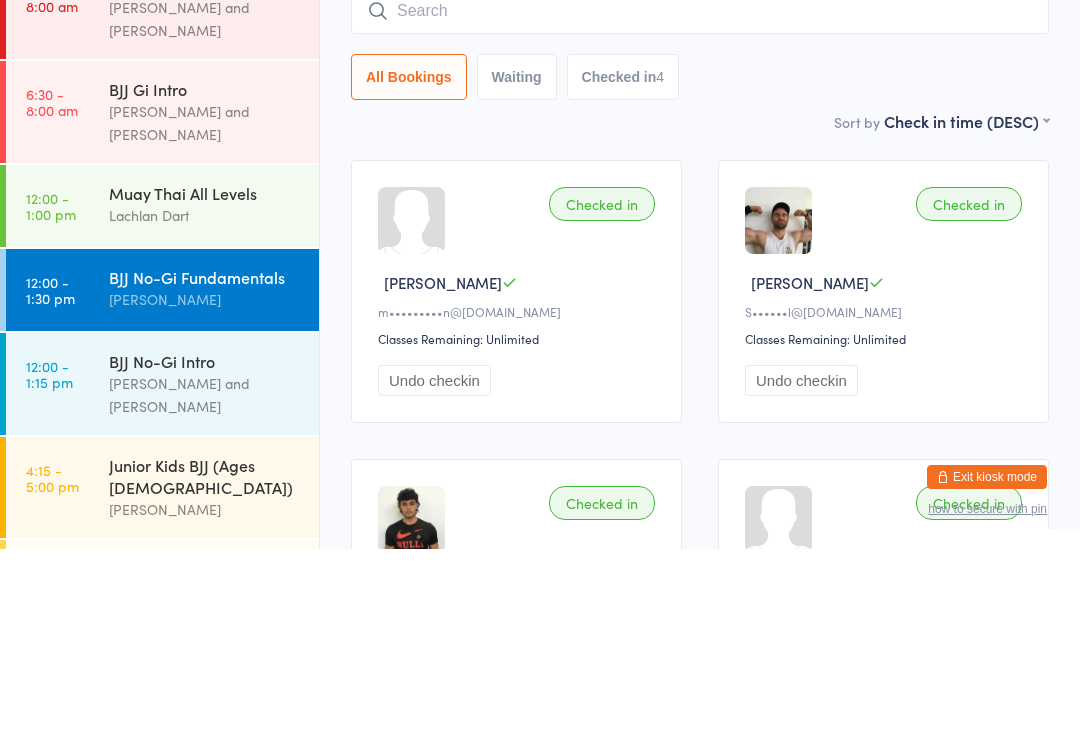click on "12:00 - 1:00 pm Muay Thai All Levels Lachlan Dart" at bounding box center (162, 397) 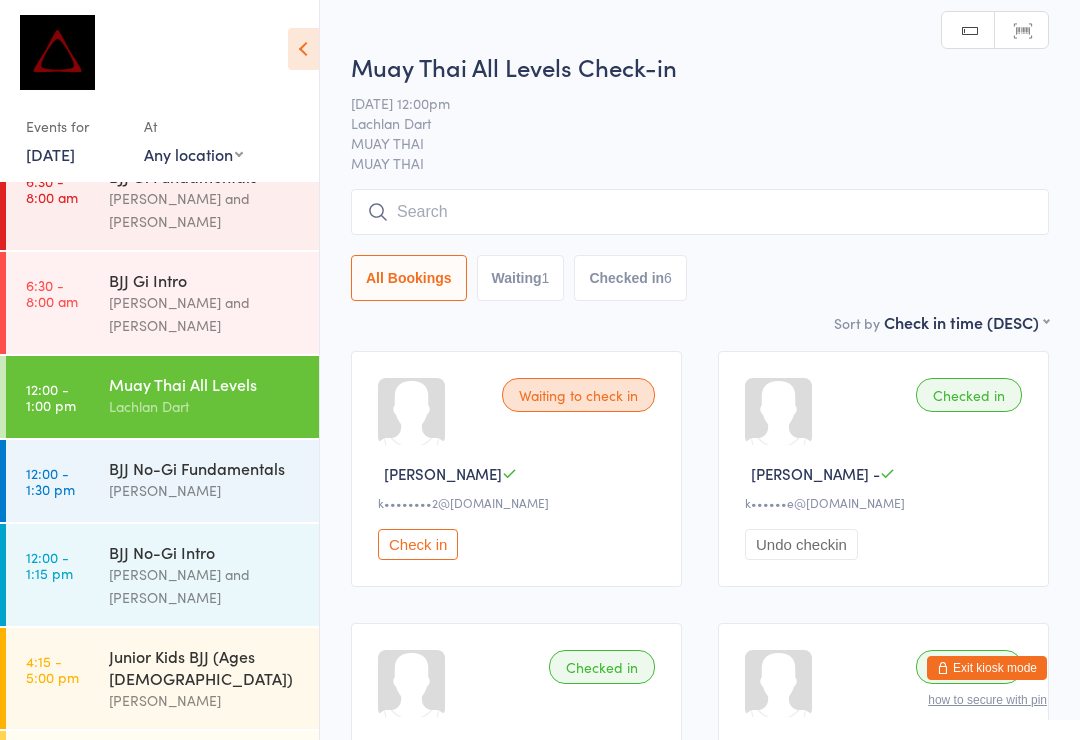 click at bounding box center [700, 212] 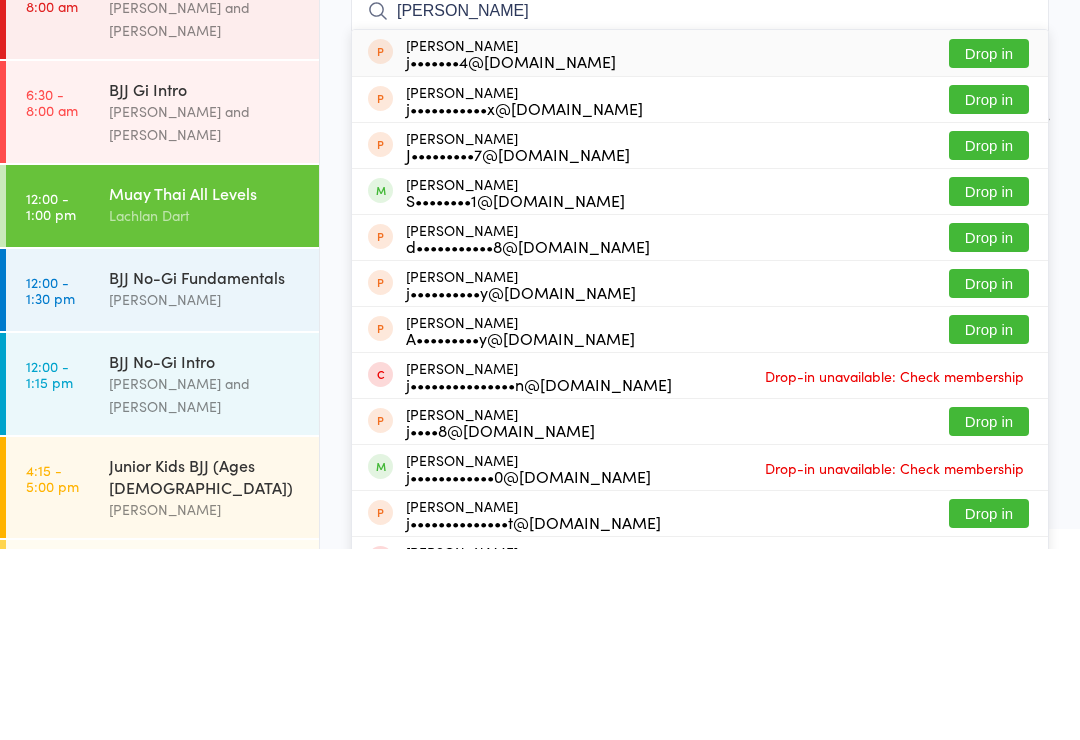 type on "[PERSON_NAME]" 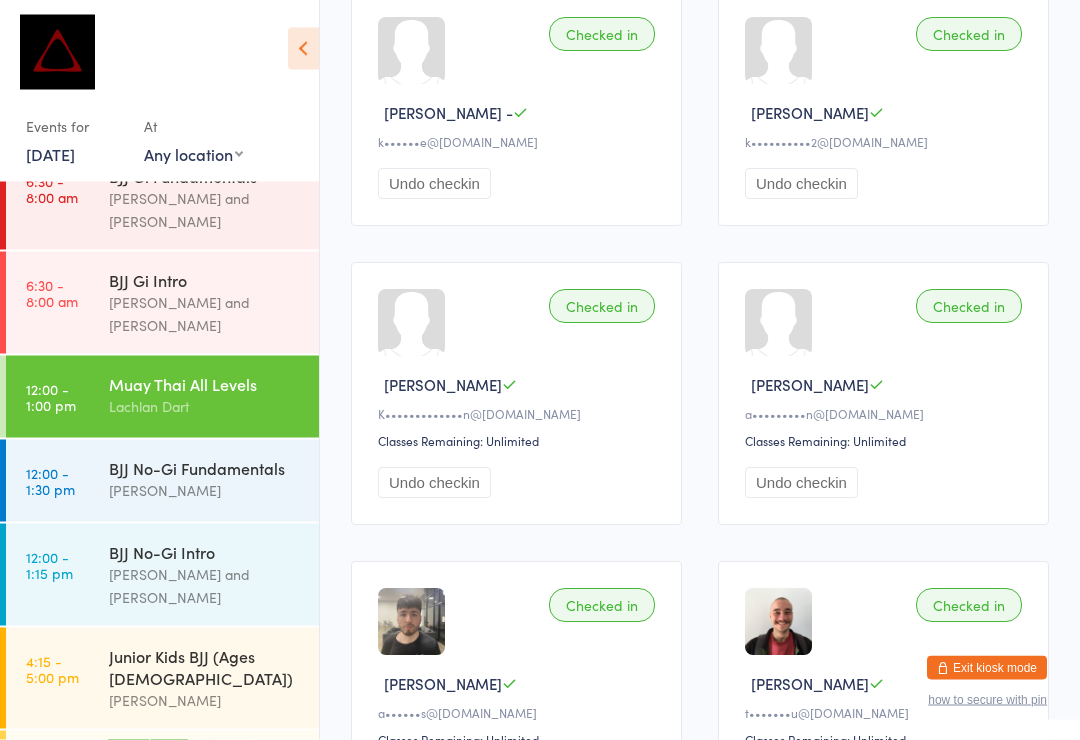 scroll, scrollTop: 0, scrollLeft: 0, axis: both 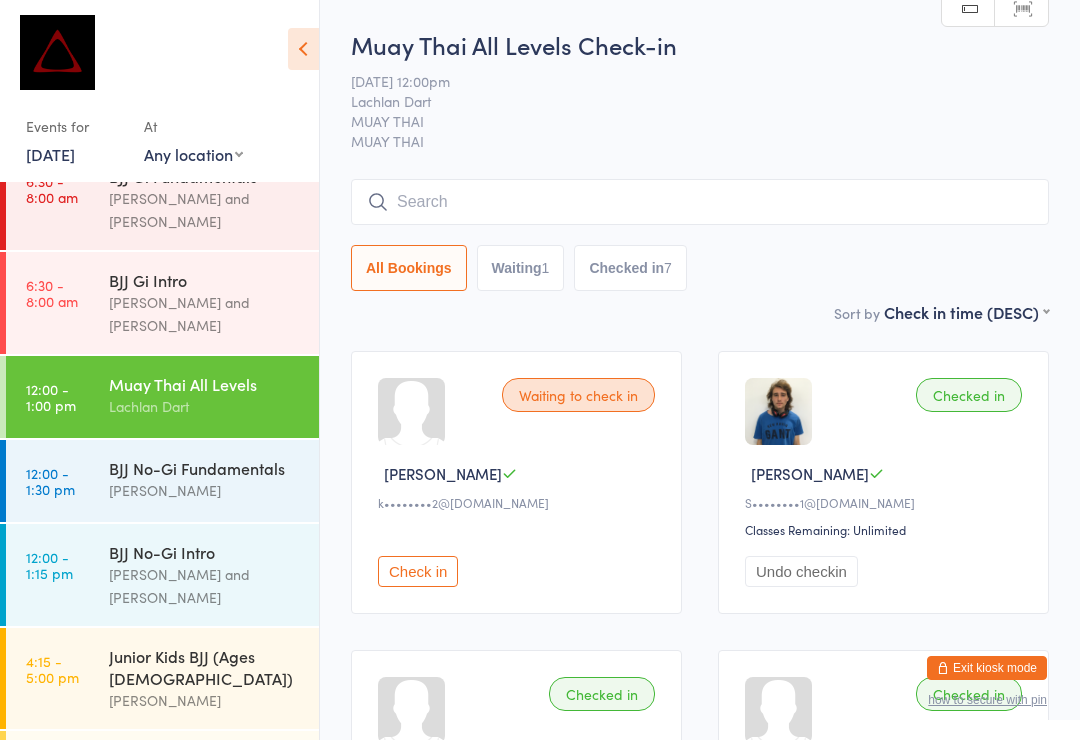 click at bounding box center [700, 202] 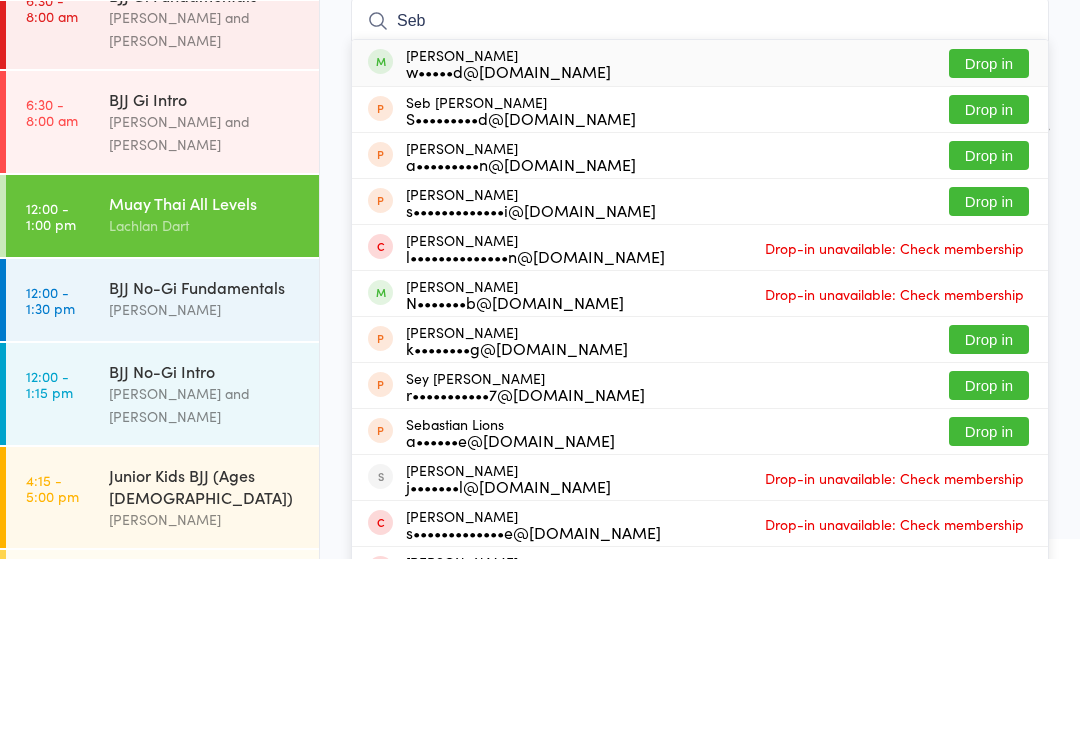 type on "Seb" 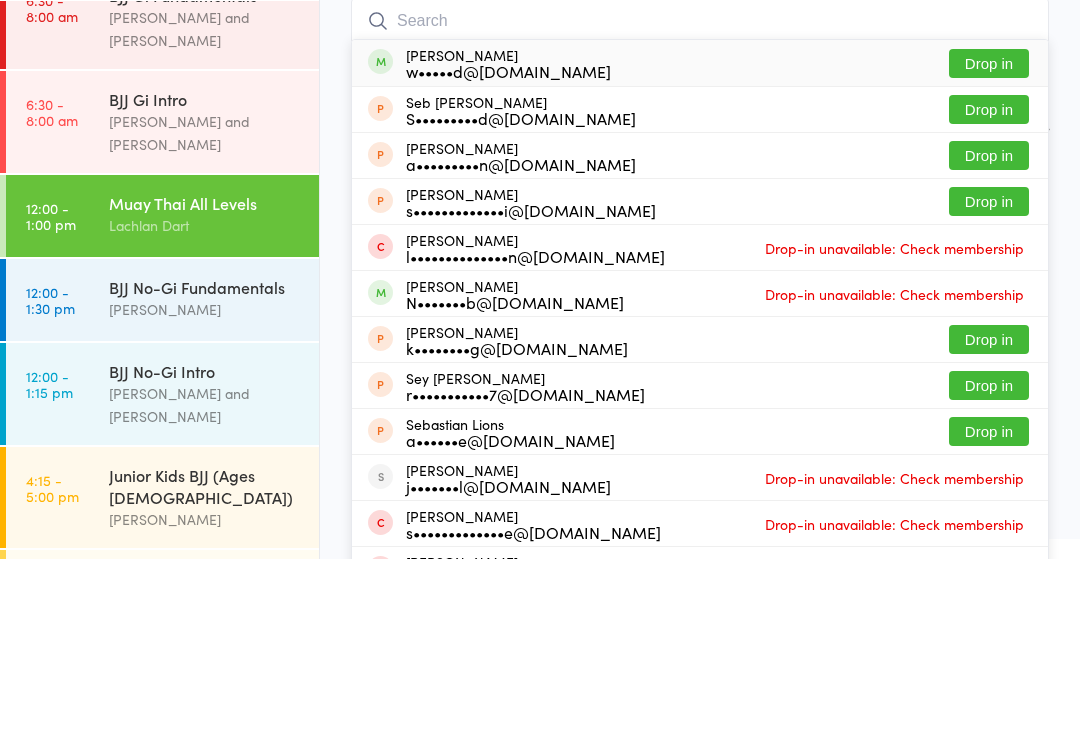 scroll, scrollTop: 181, scrollLeft: 0, axis: vertical 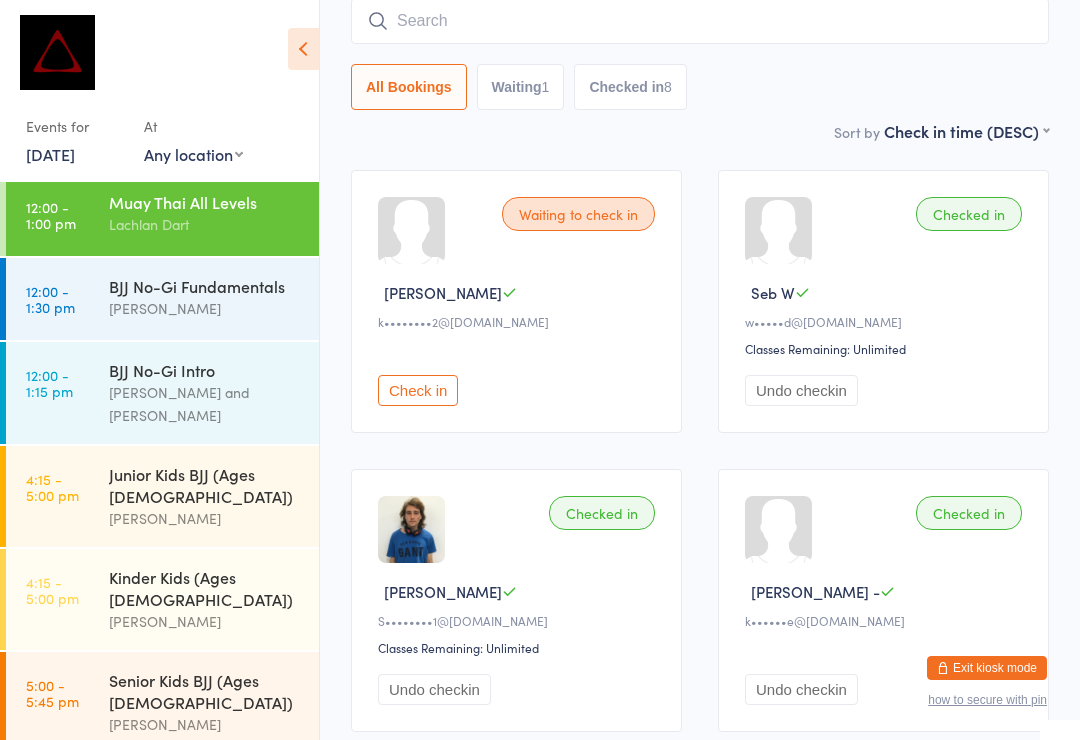 click on "12:00 - 1:30 pm BJJ No-Gi Fundamentals [PERSON_NAME]" at bounding box center [162, 299] 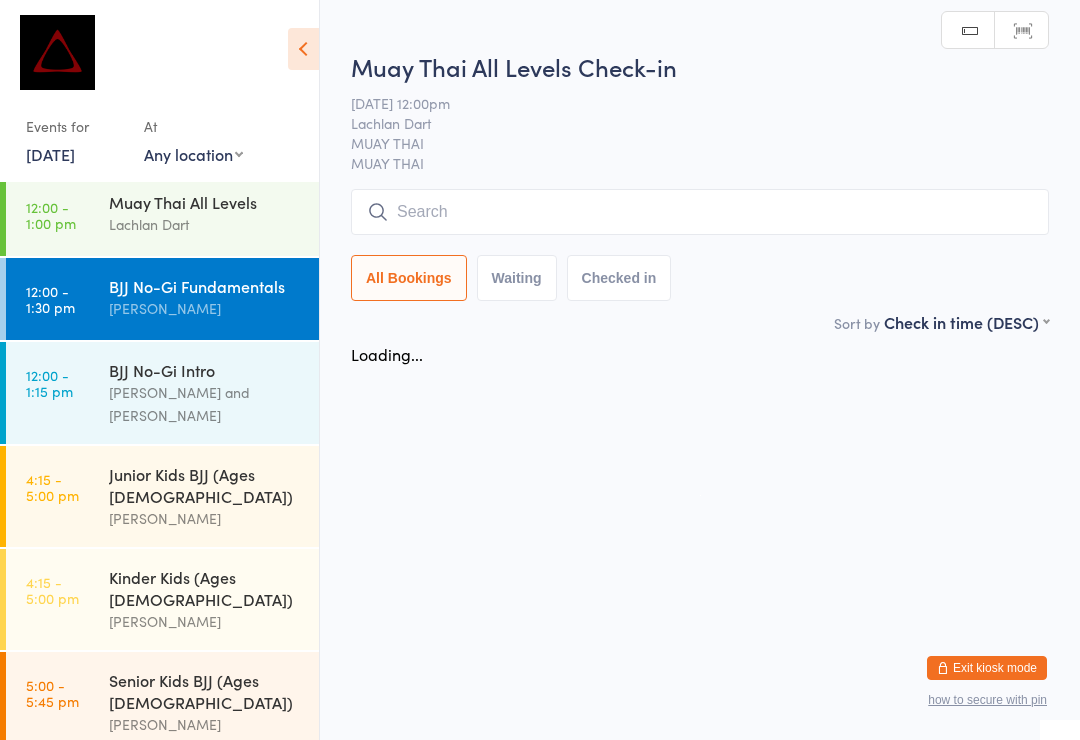 scroll, scrollTop: 0, scrollLeft: 0, axis: both 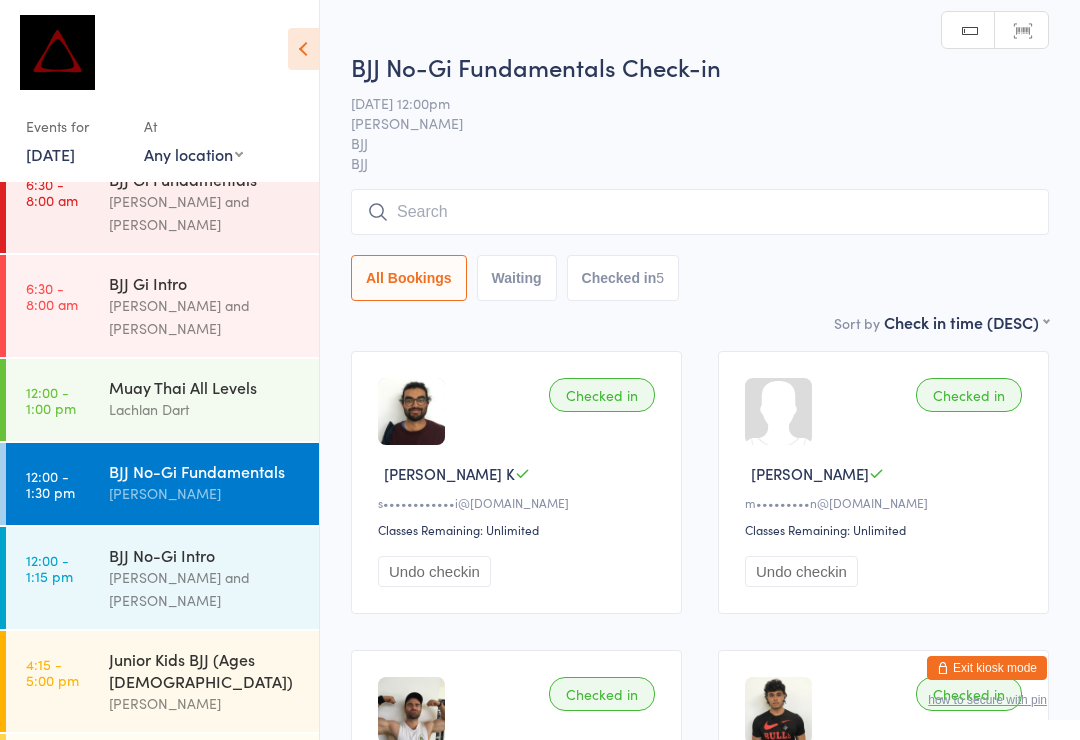 click on "[PERSON_NAME] and [PERSON_NAME]" at bounding box center [205, 317] 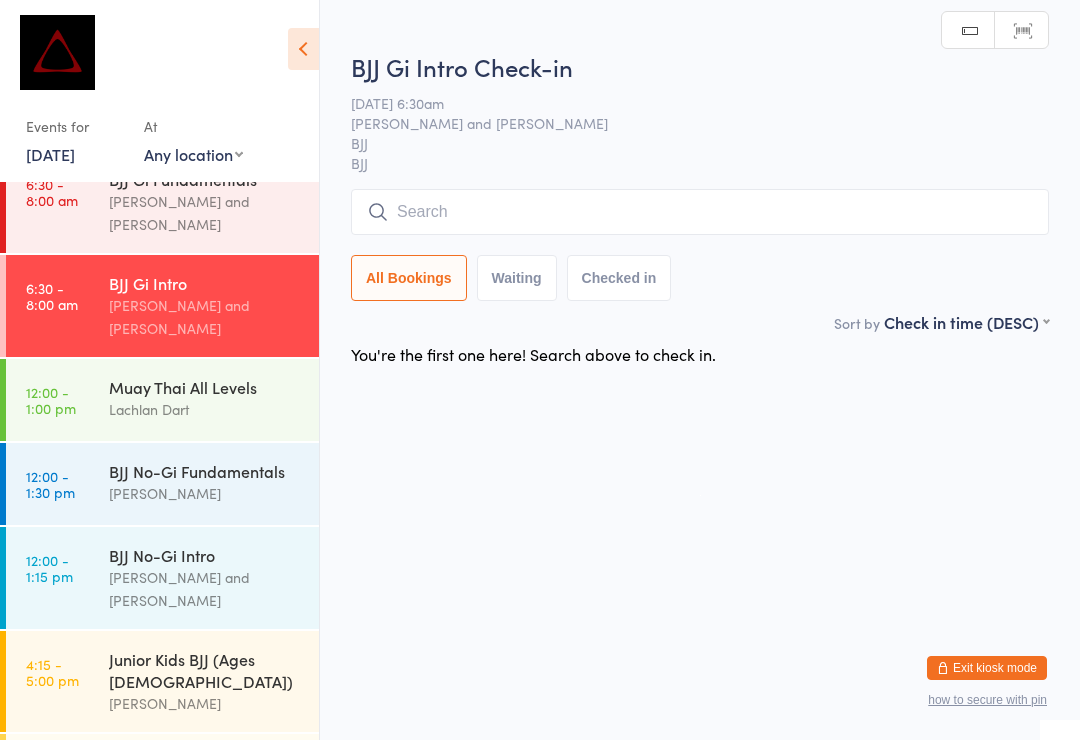 click on "12:00 - 1:00 pm" at bounding box center [51, 400] 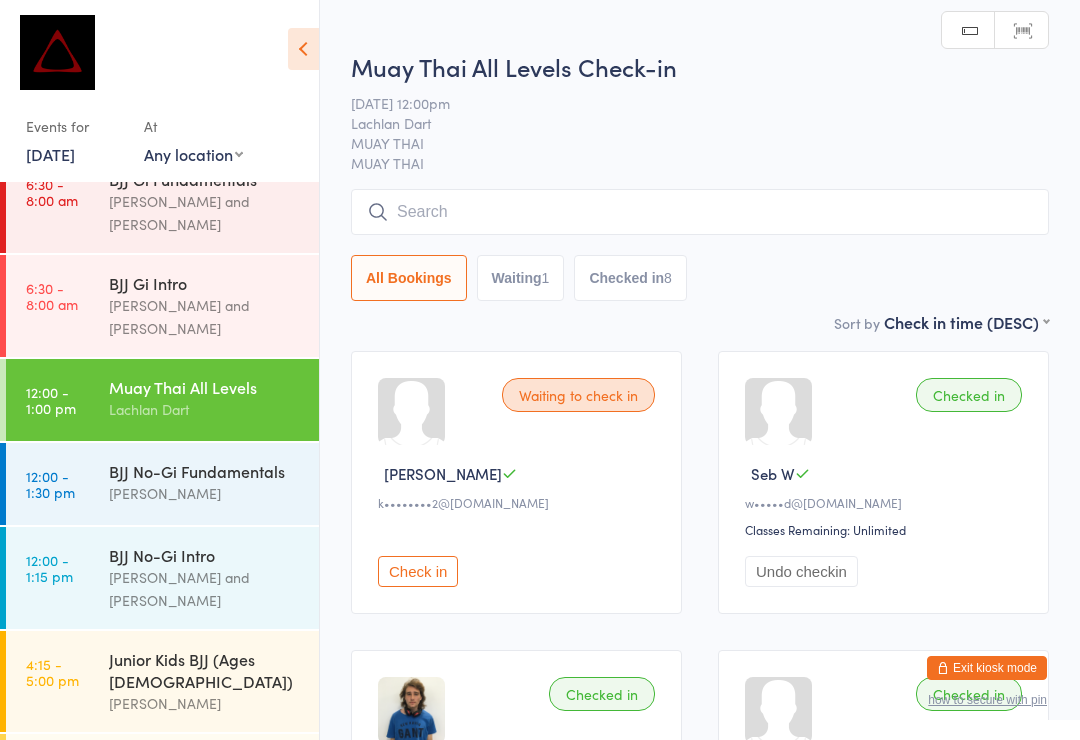 click on "12:00 - 1:30 pm BJJ No-Gi Fundamentals [PERSON_NAME]" at bounding box center (162, 484) 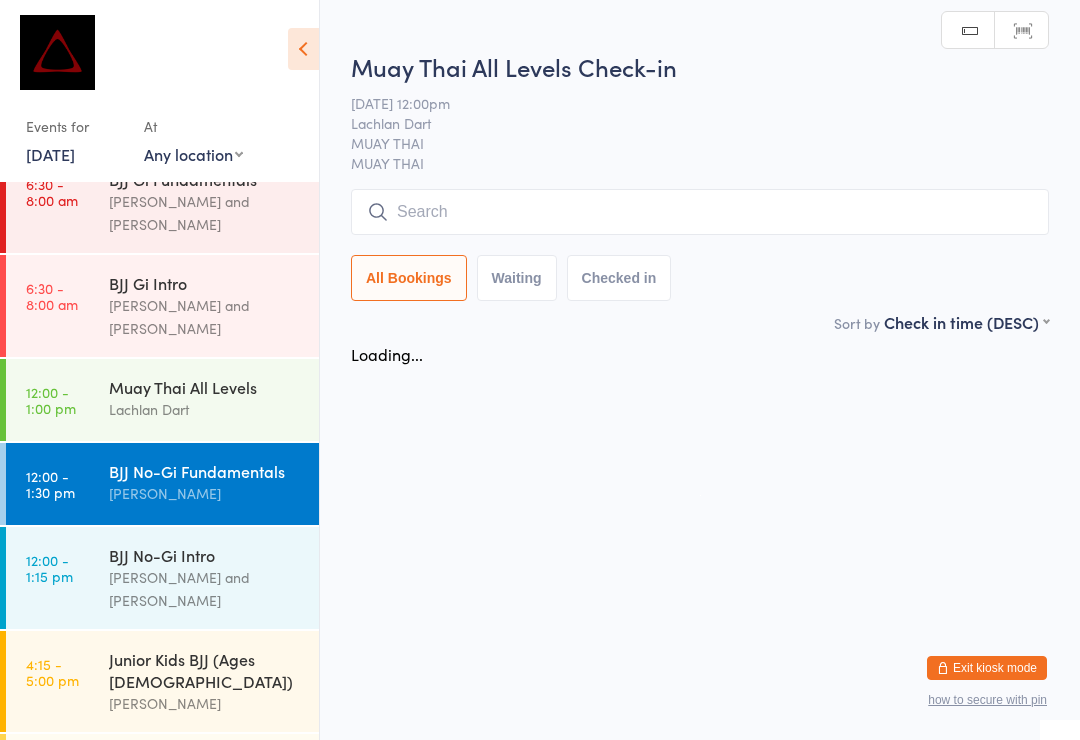 click on "12:00 - 1:15 pm BJJ No-Gi Intro [PERSON_NAME] and [PERSON_NAME]" at bounding box center (162, 578) 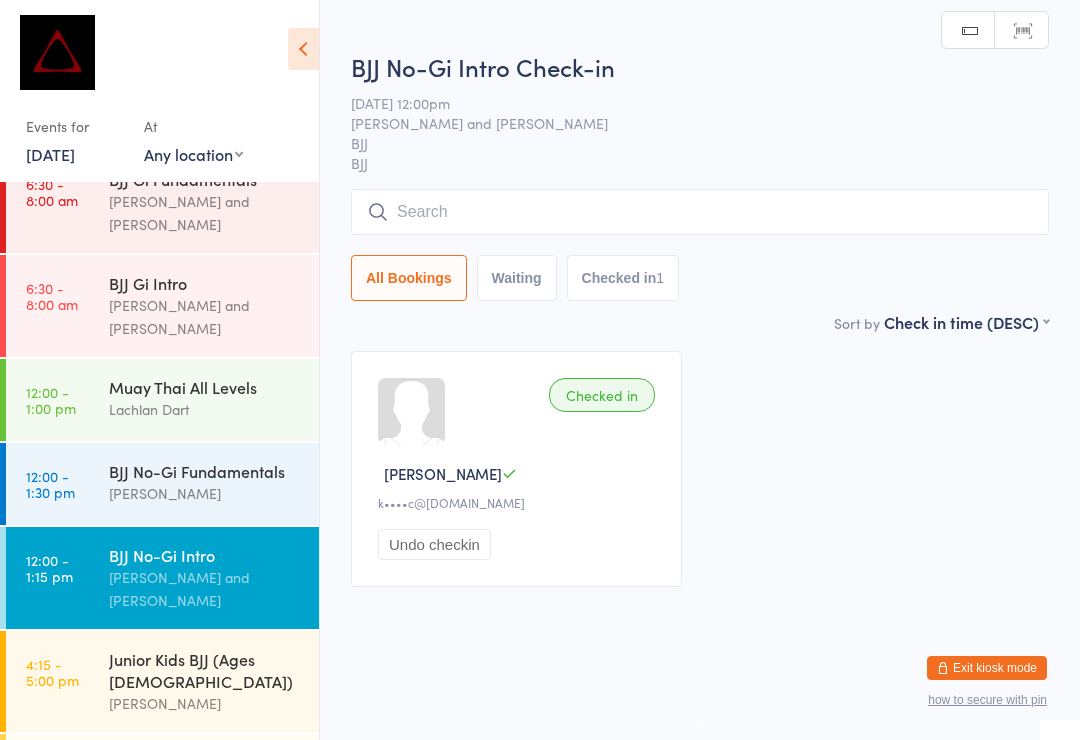 click at bounding box center (700, 212) 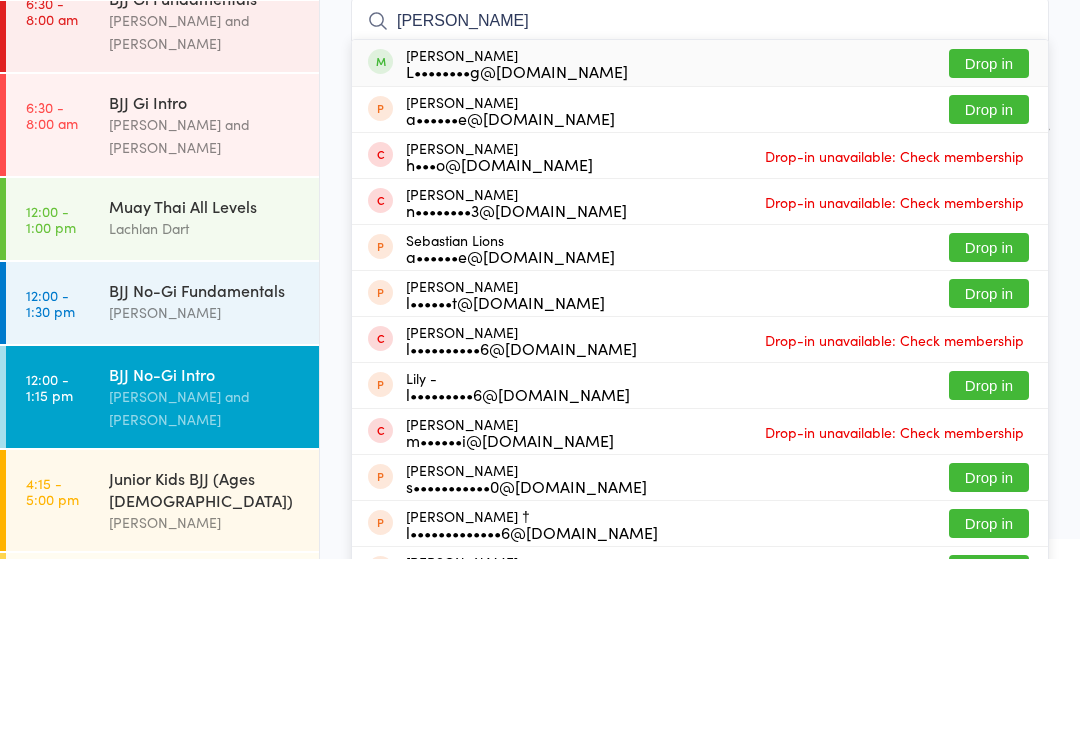 type on "[PERSON_NAME]" 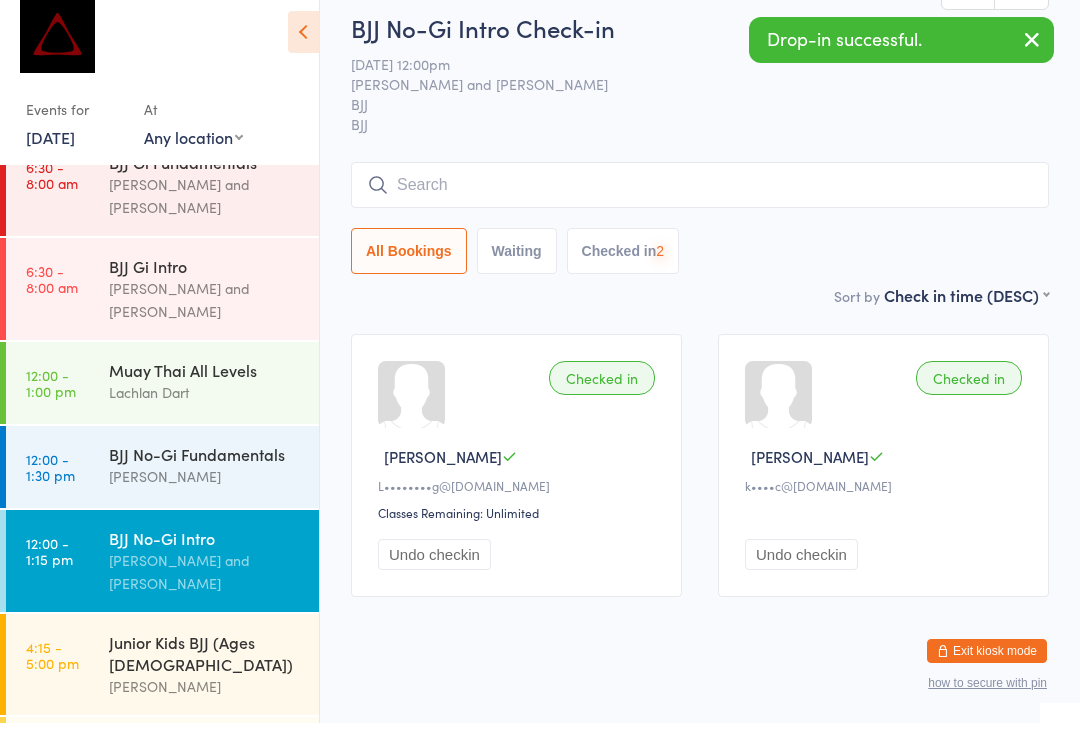 scroll, scrollTop: 17, scrollLeft: 0, axis: vertical 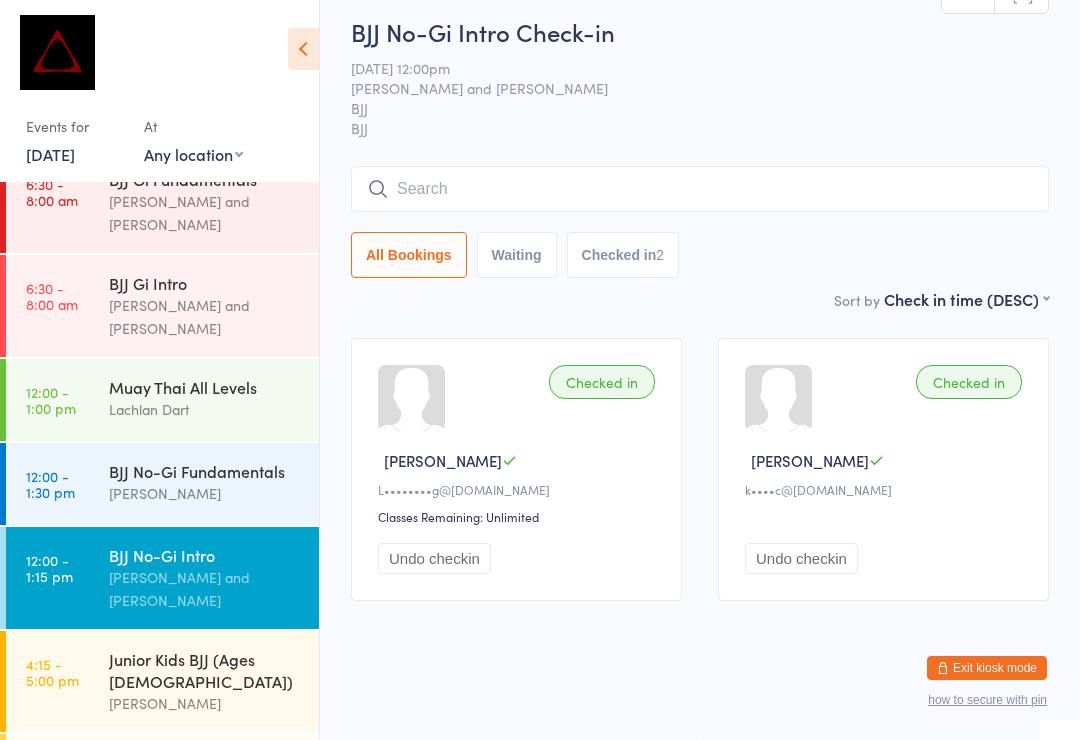 click at bounding box center (700, 189) 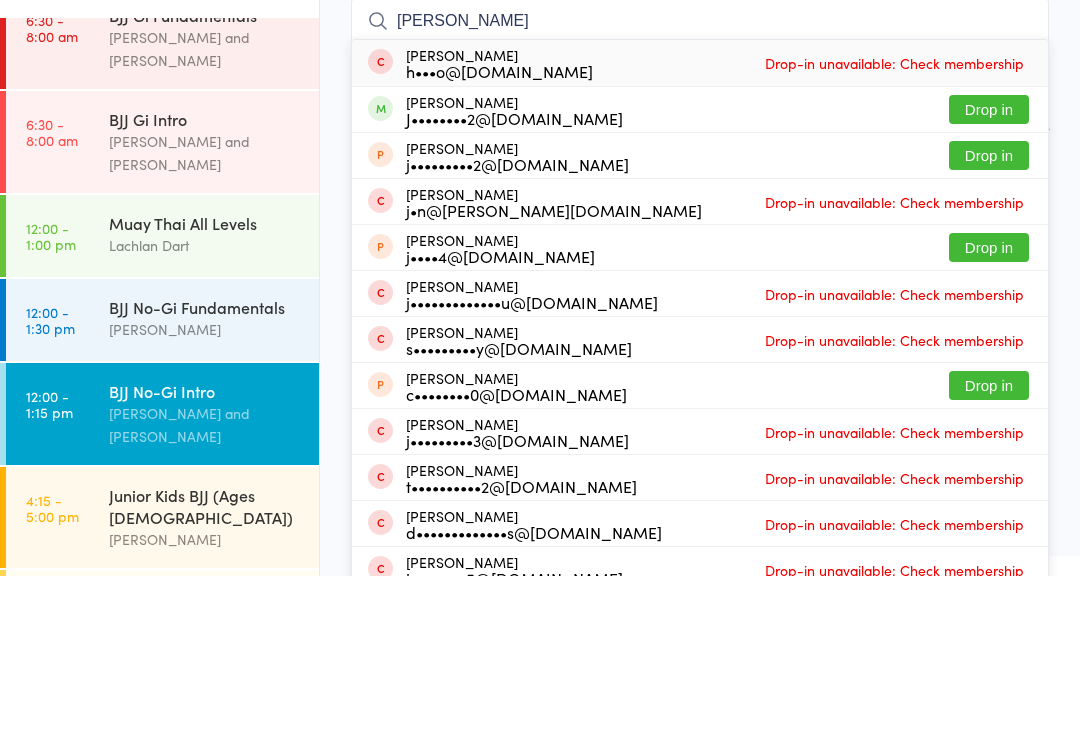type on "[PERSON_NAME]" 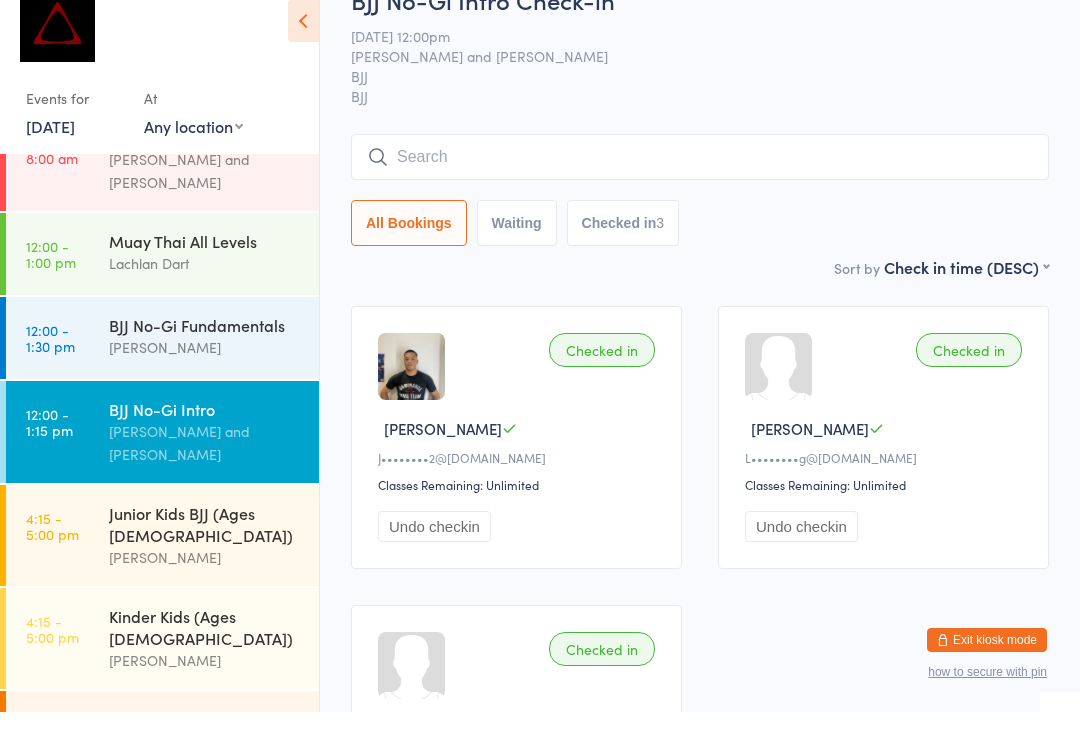 scroll, scrollTop: 397, scrollLeft: 0, axis: vertical 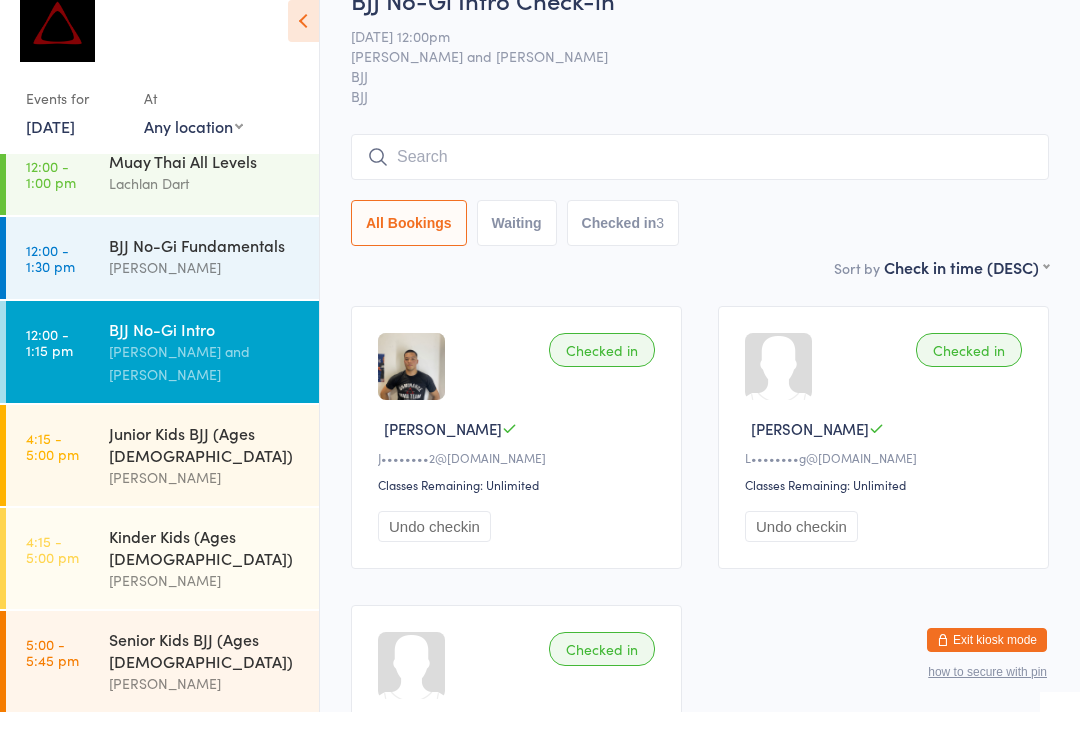 click on "[PERSON_NAME]" at bounding box center [205, 295] 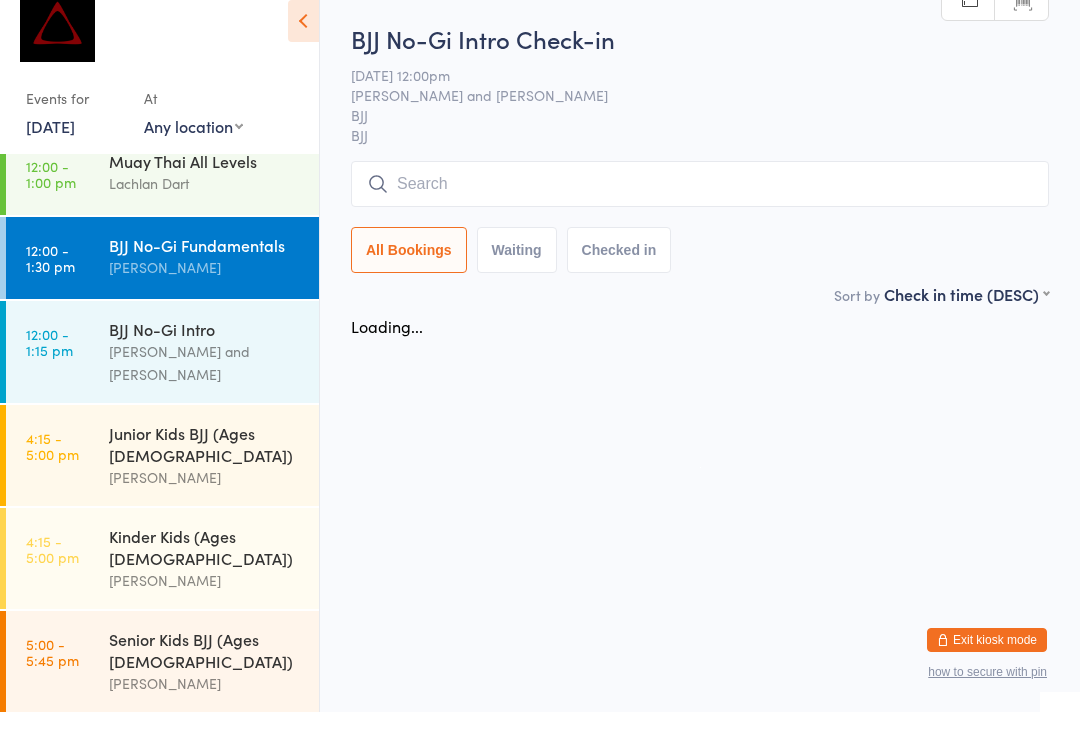 scroll, scrollTop: 0, scrollLeft: 0, axis: both 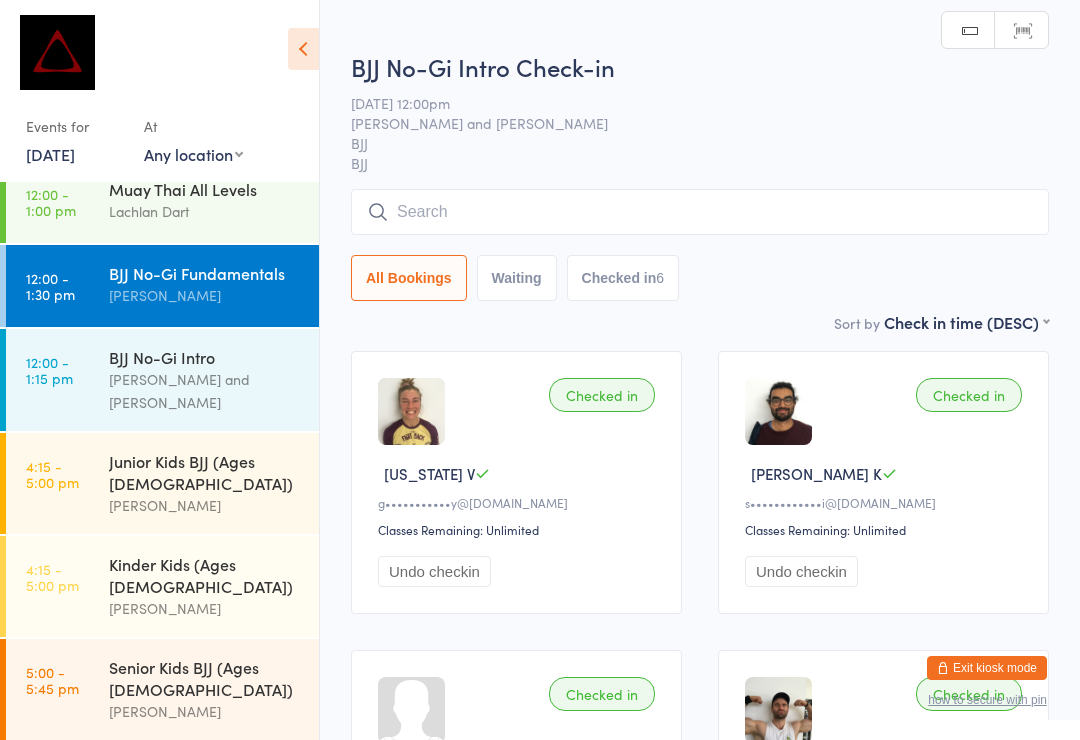 click at bounding box center (700, 212) 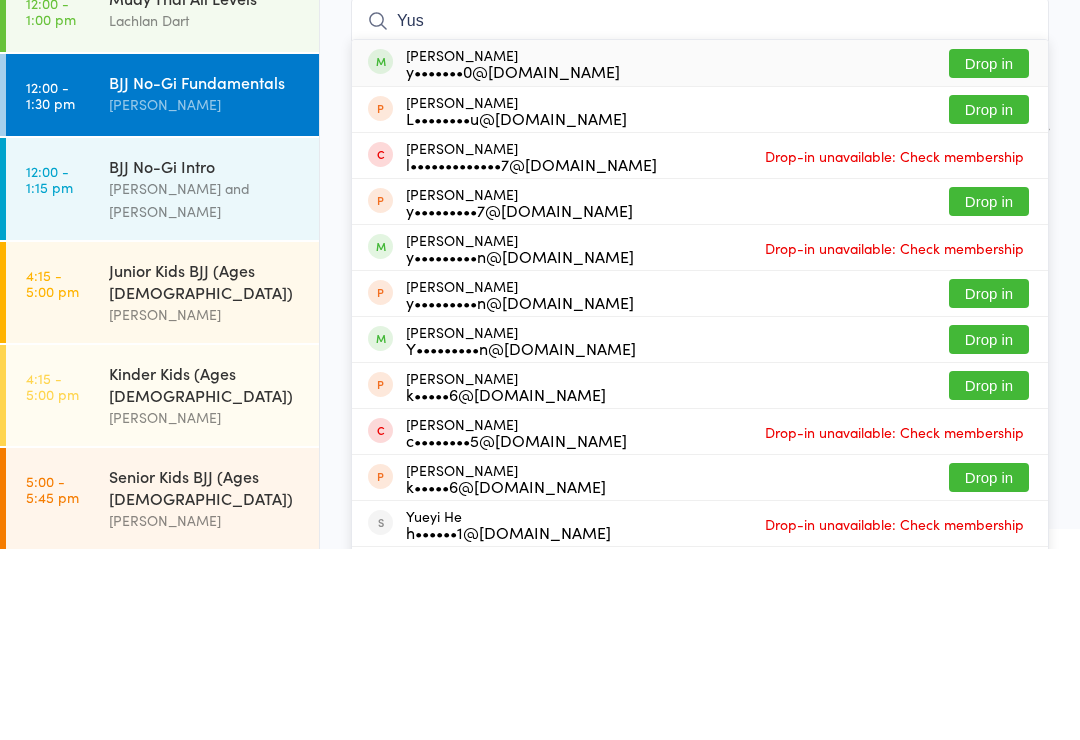 type on "Yus" 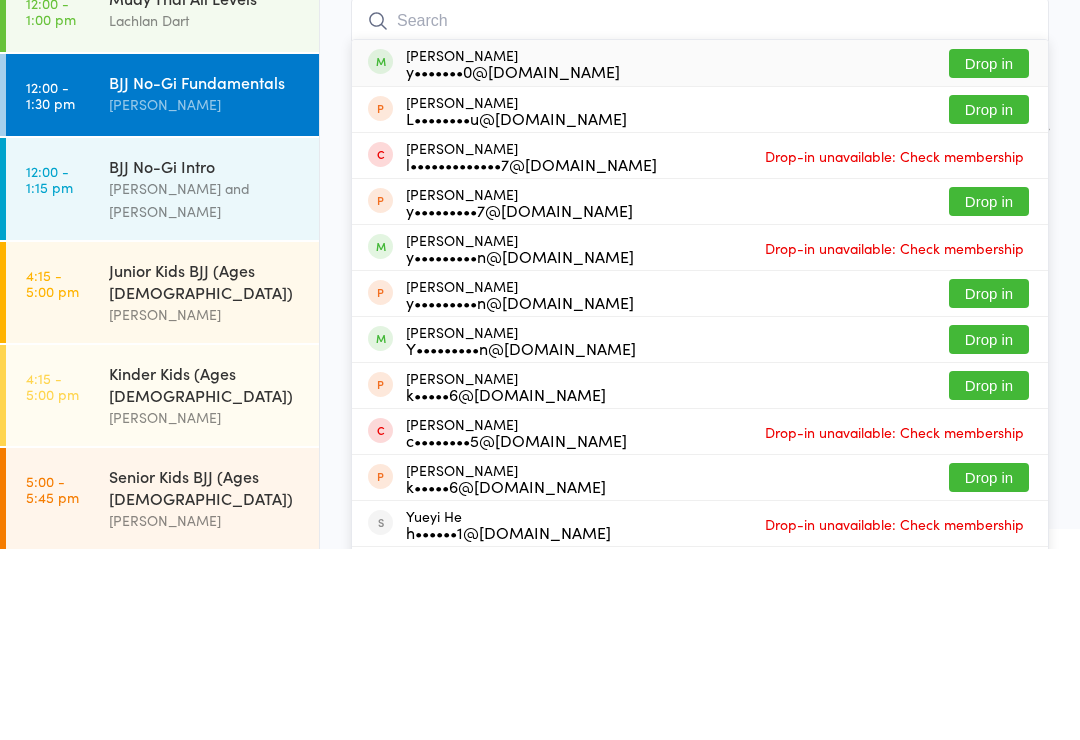 scroll, scrollTop: 191, scrollLeft: 0, axis: vertical 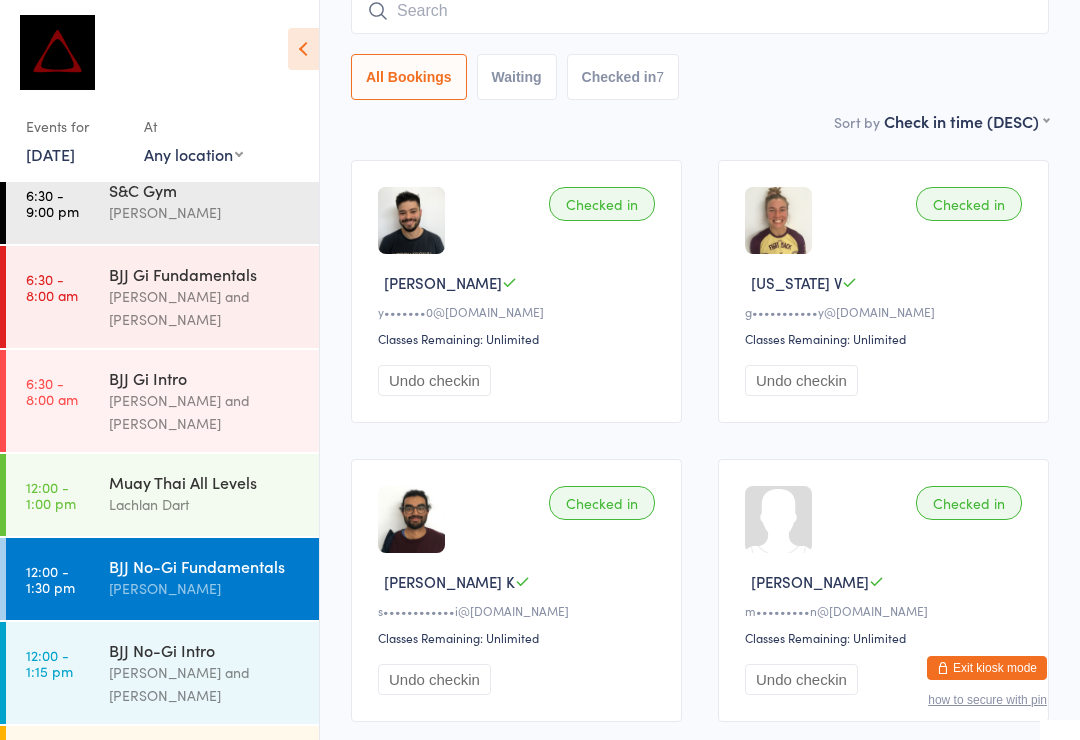 click on "Lachlan Dart" at bounding box center [205, 504] 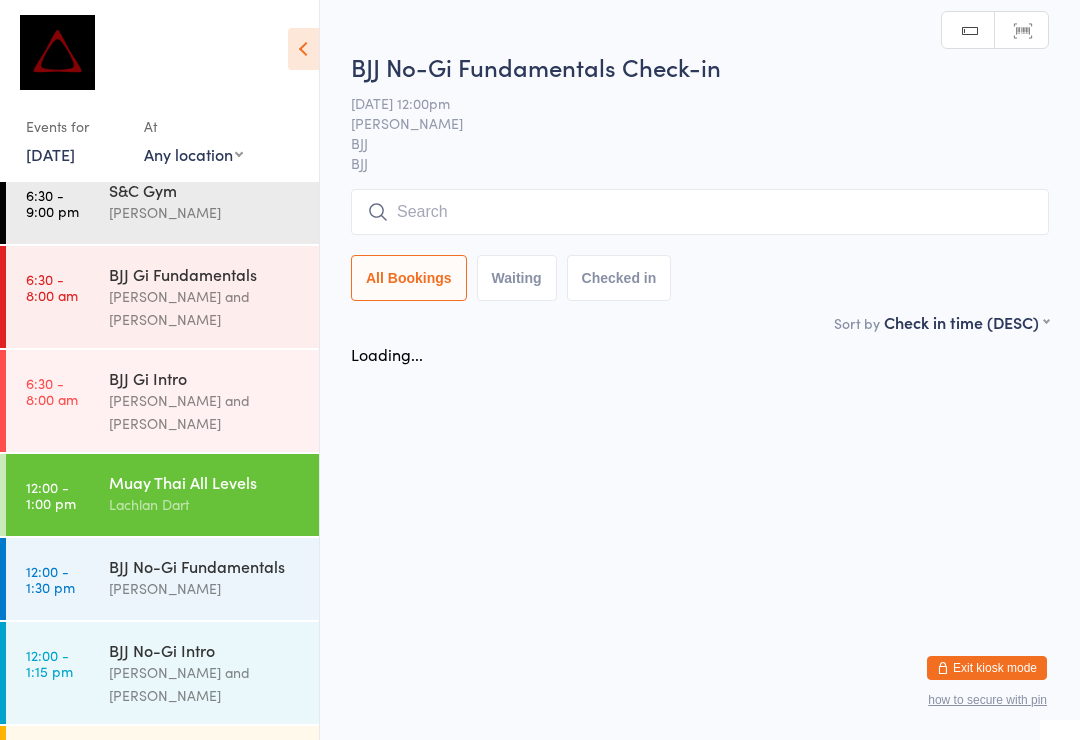 scroll, scrollTop: 0, scrollLeft: 0, axis: both 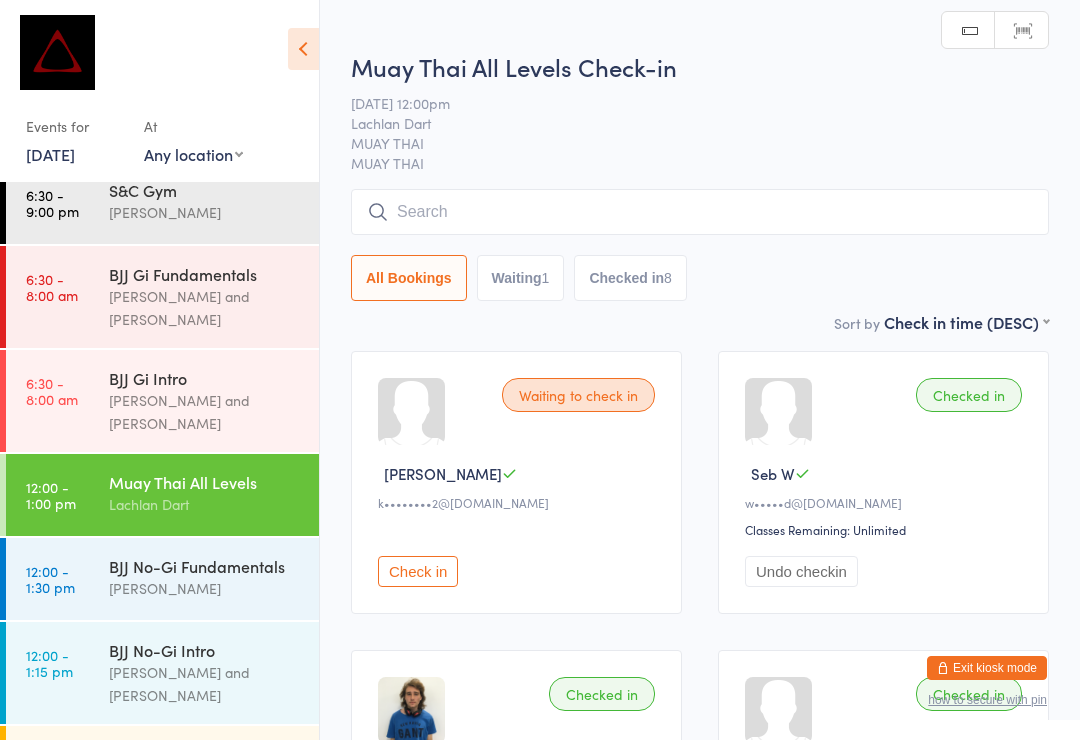click at bounding box center (700, 212) 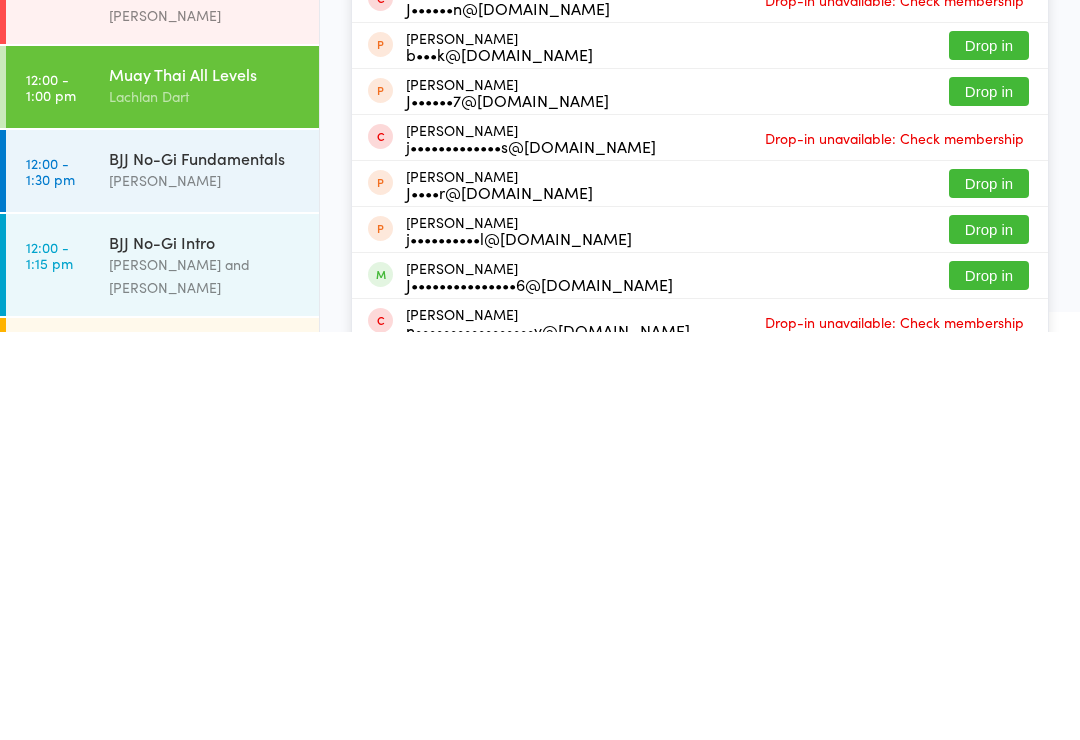 scroll, scrollTop: 115, scrollLeft: 0, axis: vertical 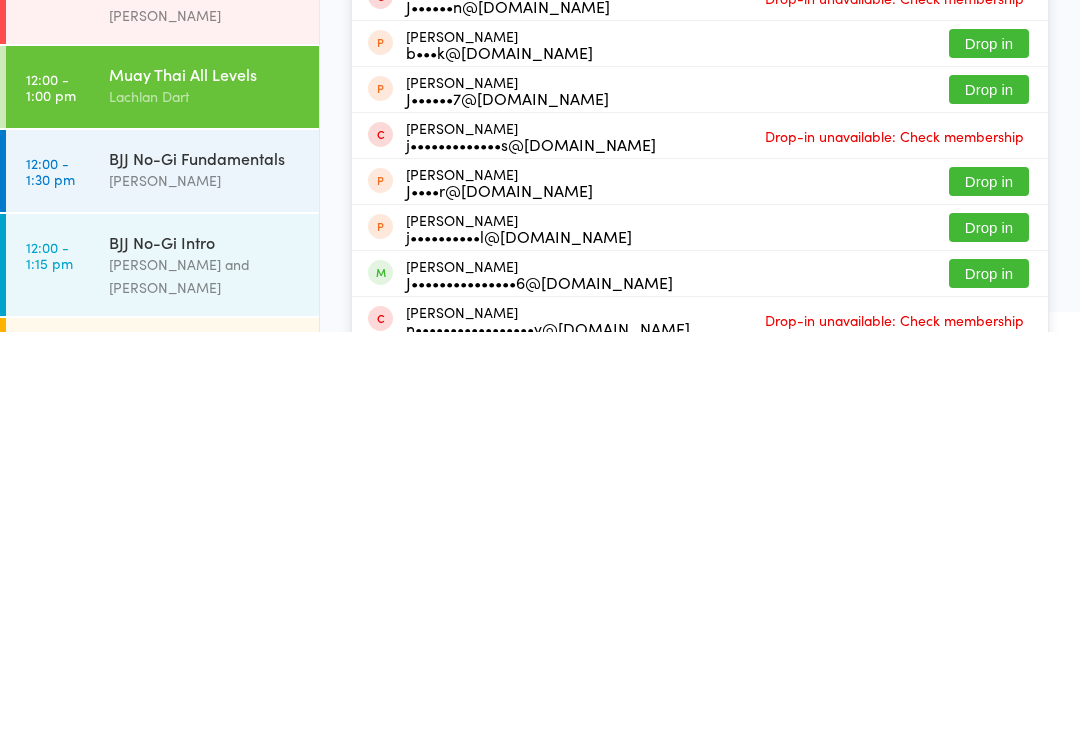 type on "[PERSON_NAME]" 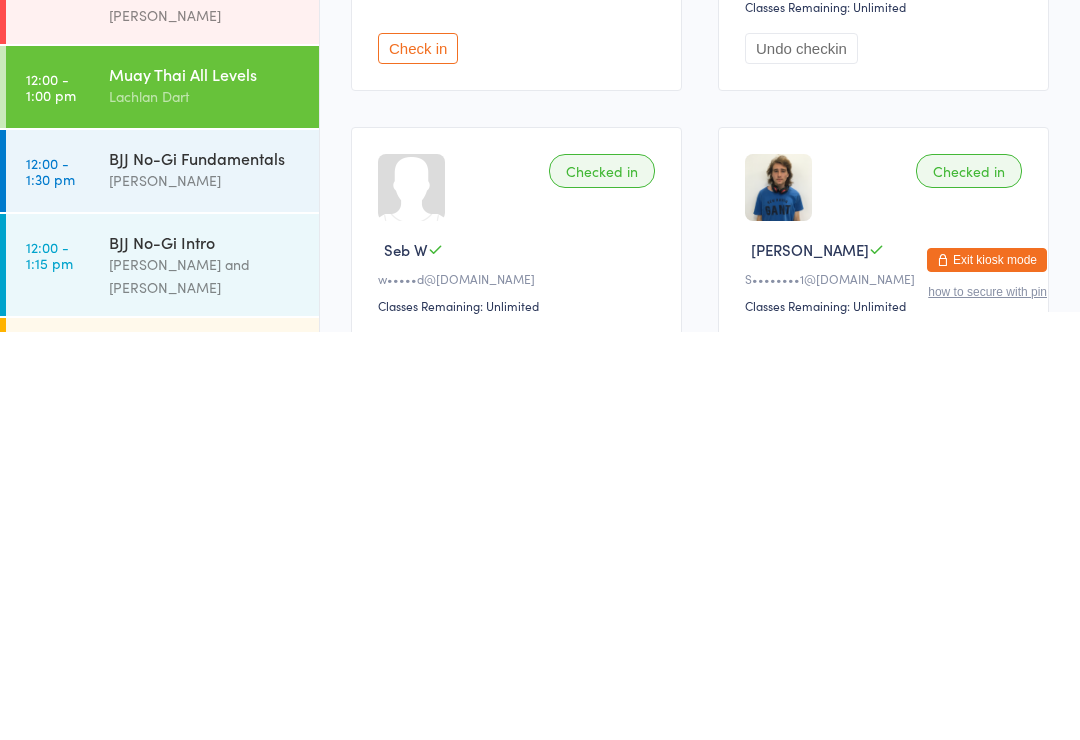 scroll, scrollTop: 134, scrollLeft: 0, axis: vertical 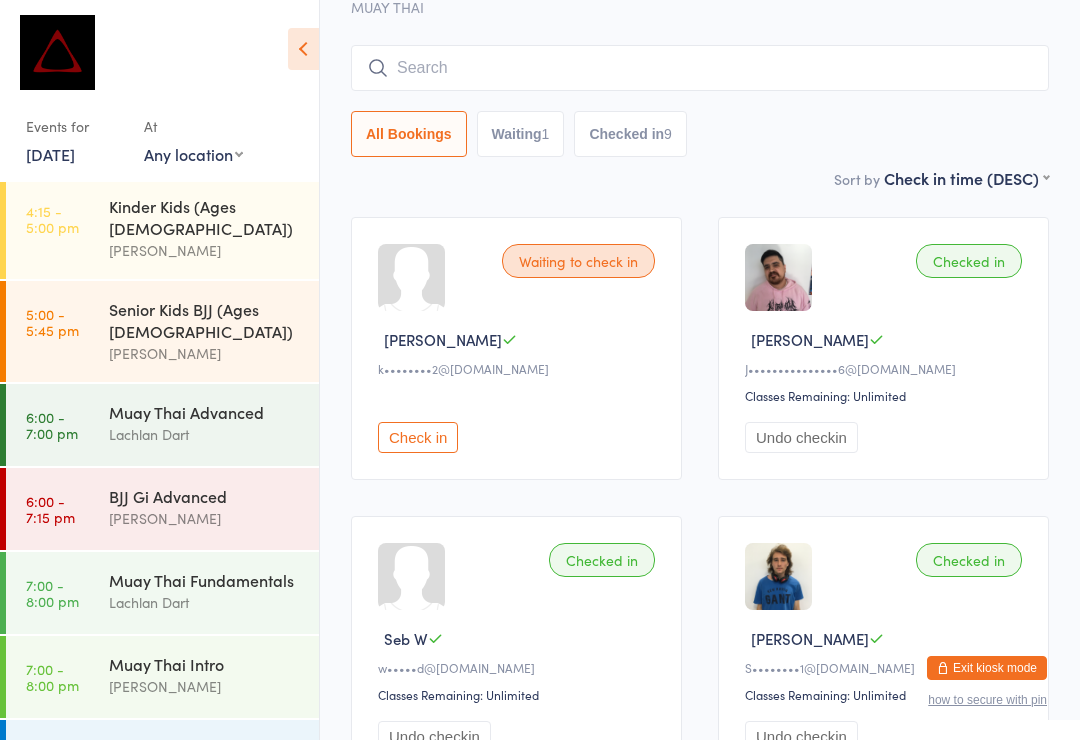 click on "BJJ Gi Advanced" at bounding box center [205, 496] 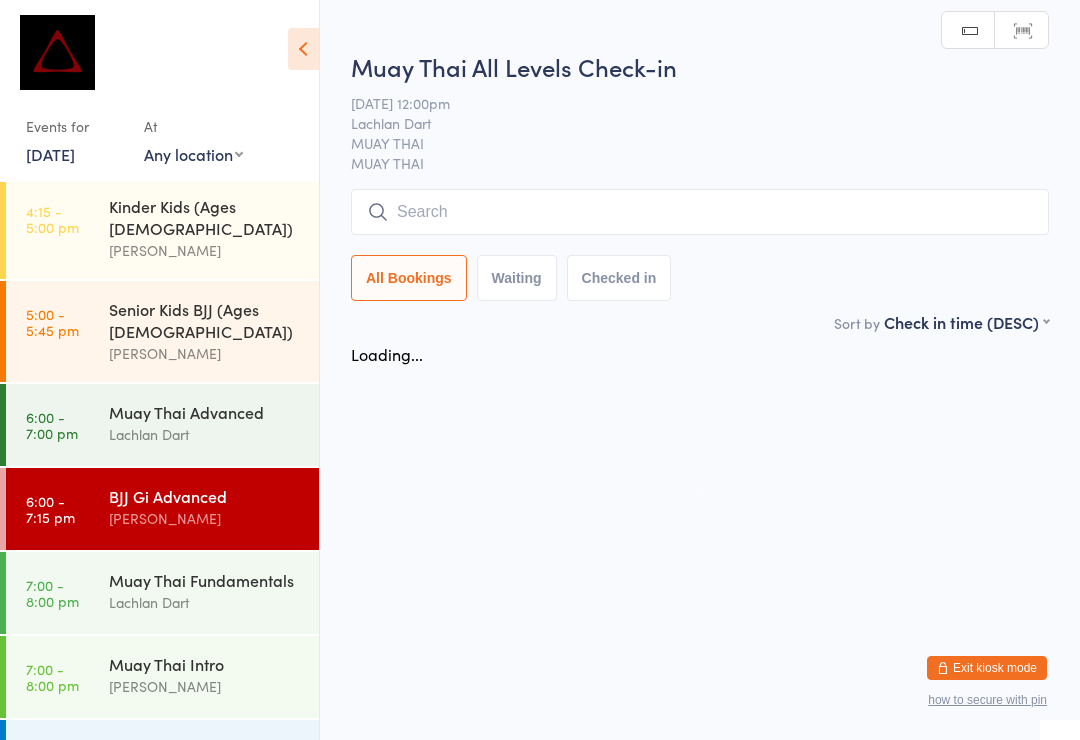 click at bounding box center [700, 212] 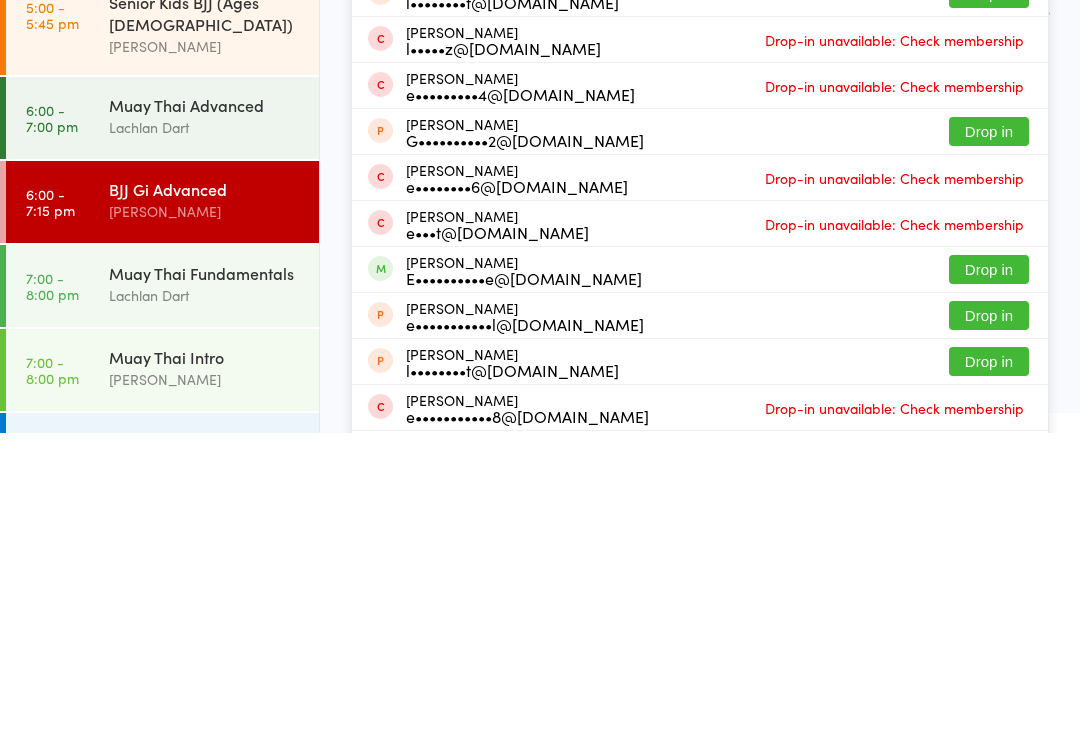 type on "[PERSON_NAME]" 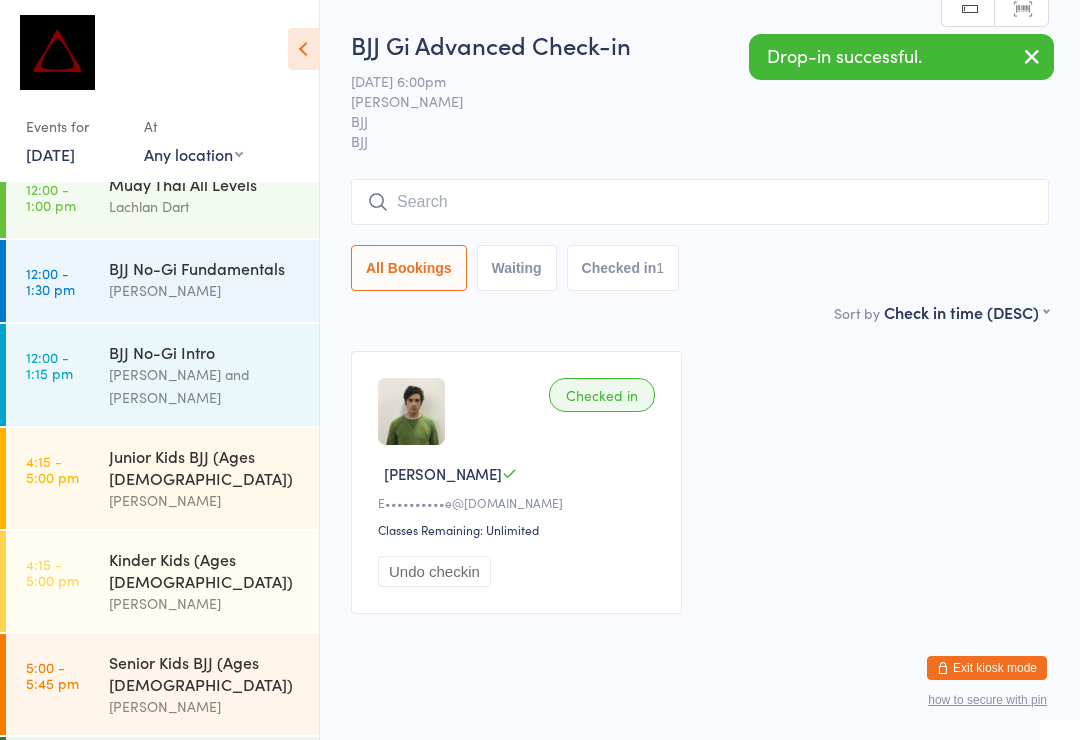 scroll, scrollTop: 356, scrollLeft: 0, axis: vertical 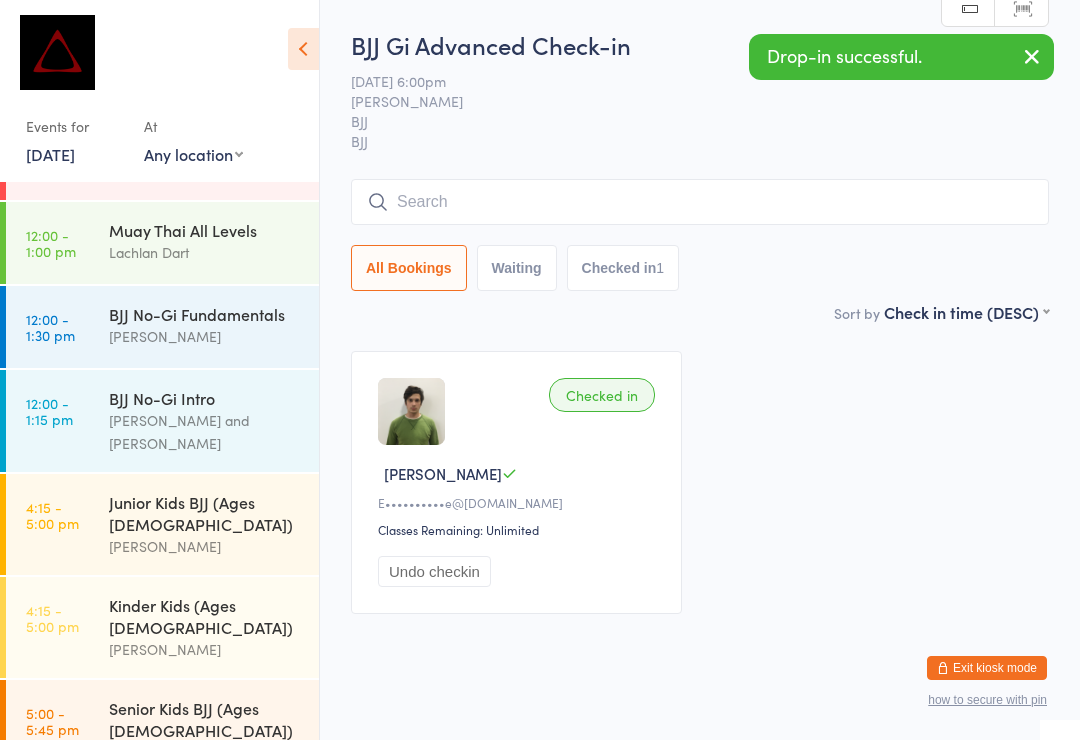 click on "[PERSON_NAME]" at bounding box center (205, 336) 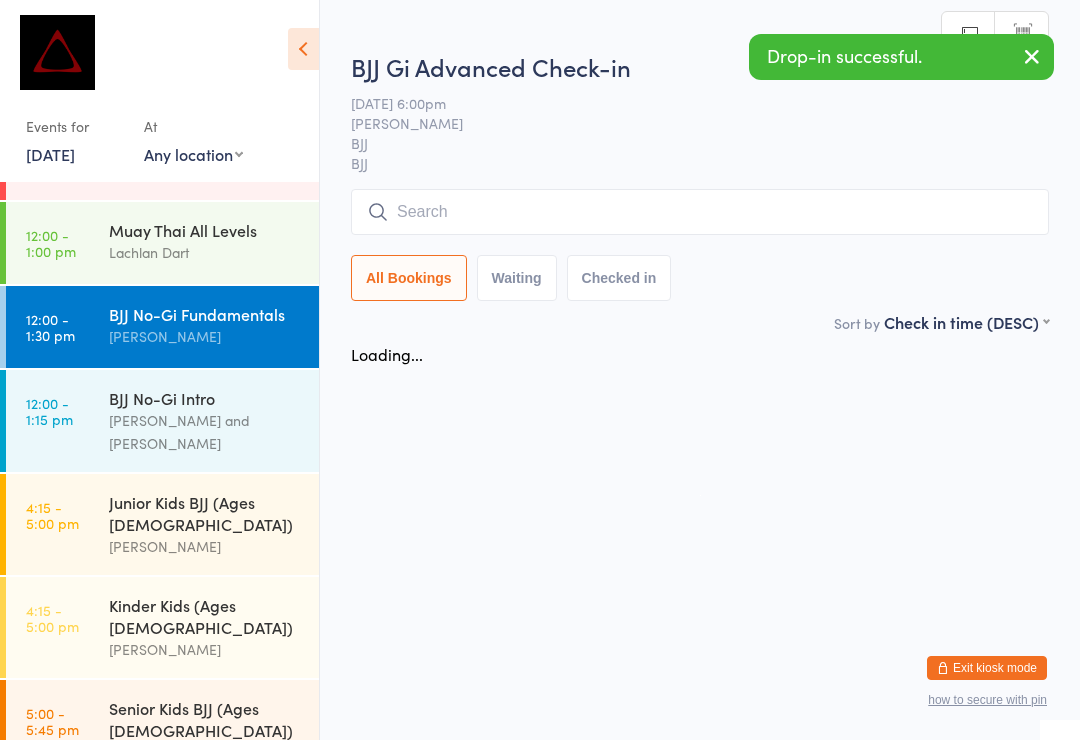 click at bounding box center [700, 212] 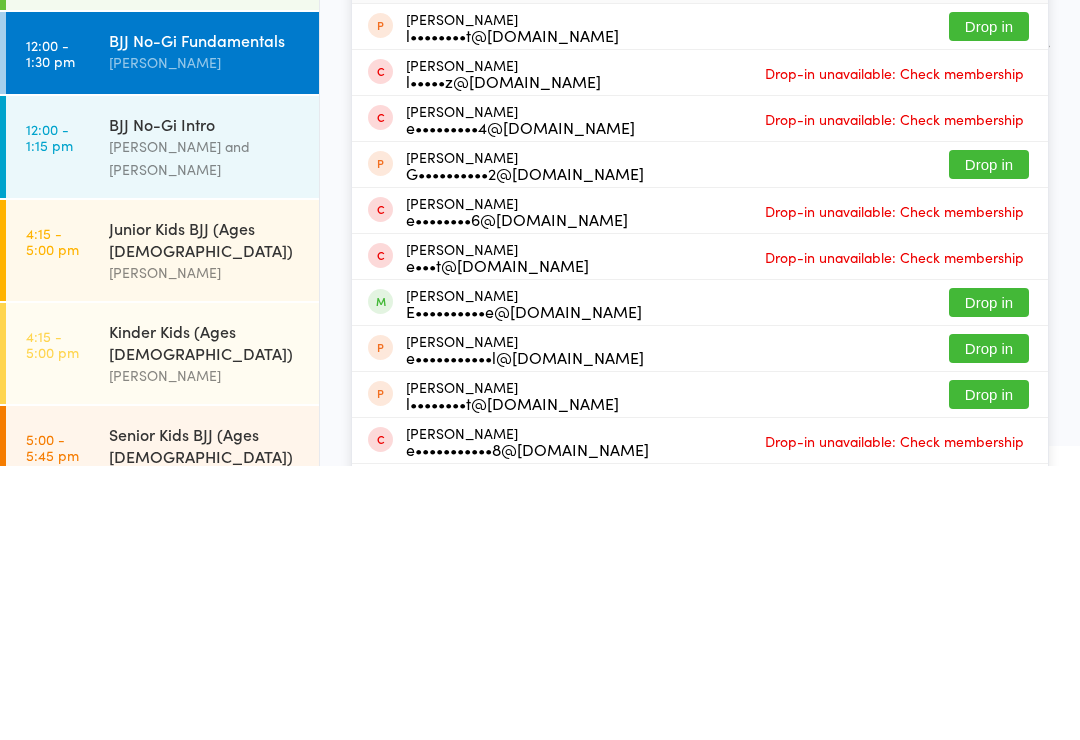 type on "[PERSON_NAME]" 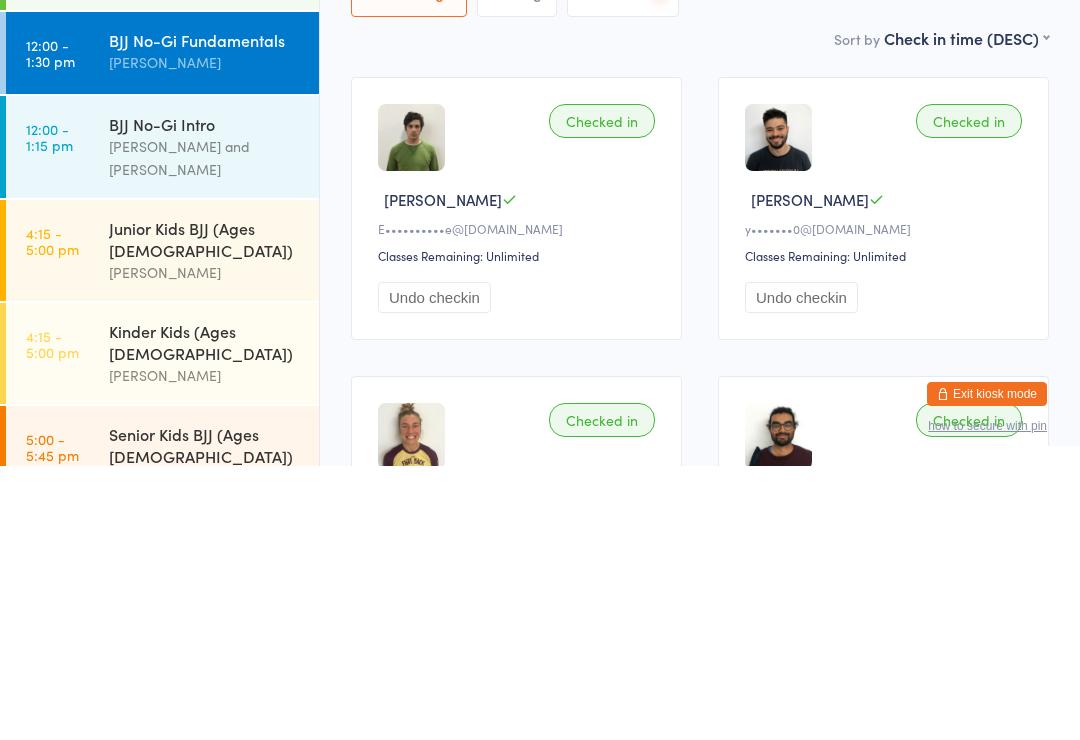 scroll, scrollTop: 274, scrollLeft: 0, axis: vertical 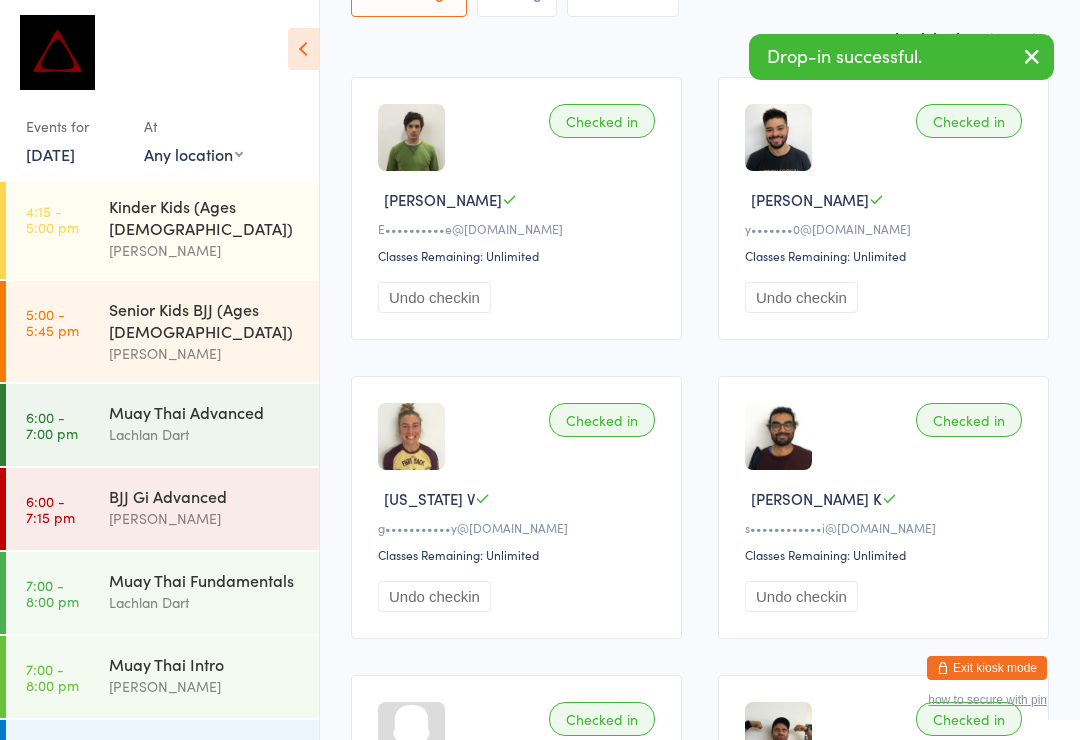 click on "[PERSON_NAME]" at bounding box center (205, 770) 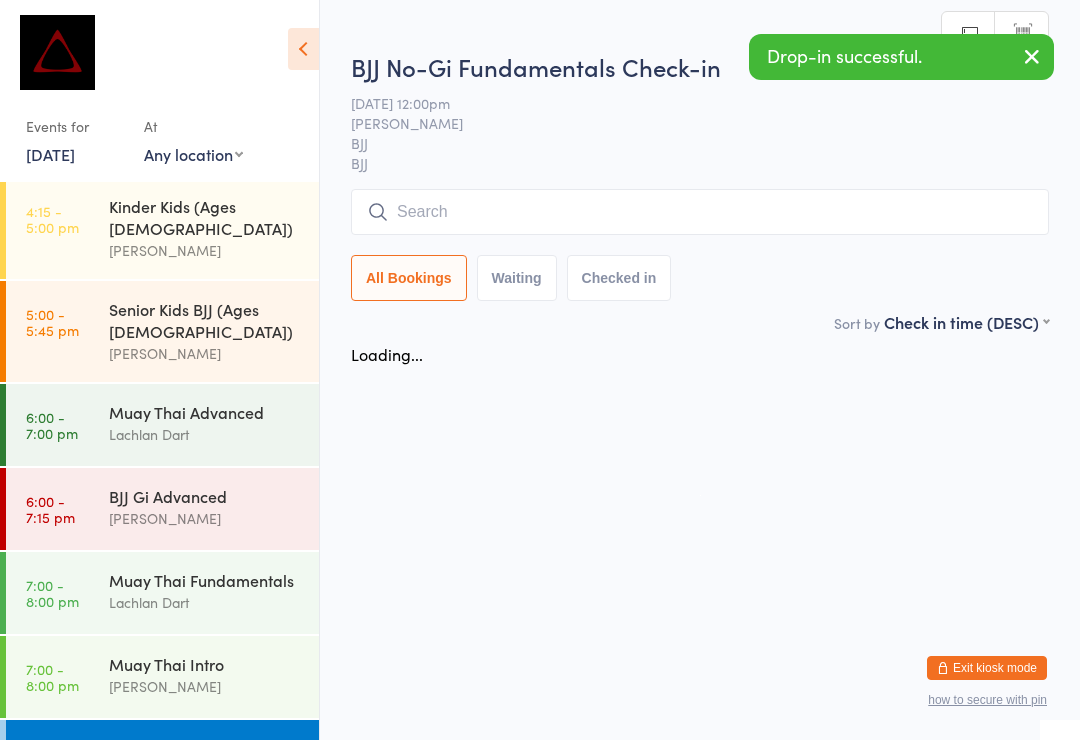scroll, scrollTop: 0, scrollLeft: 0, axis: both 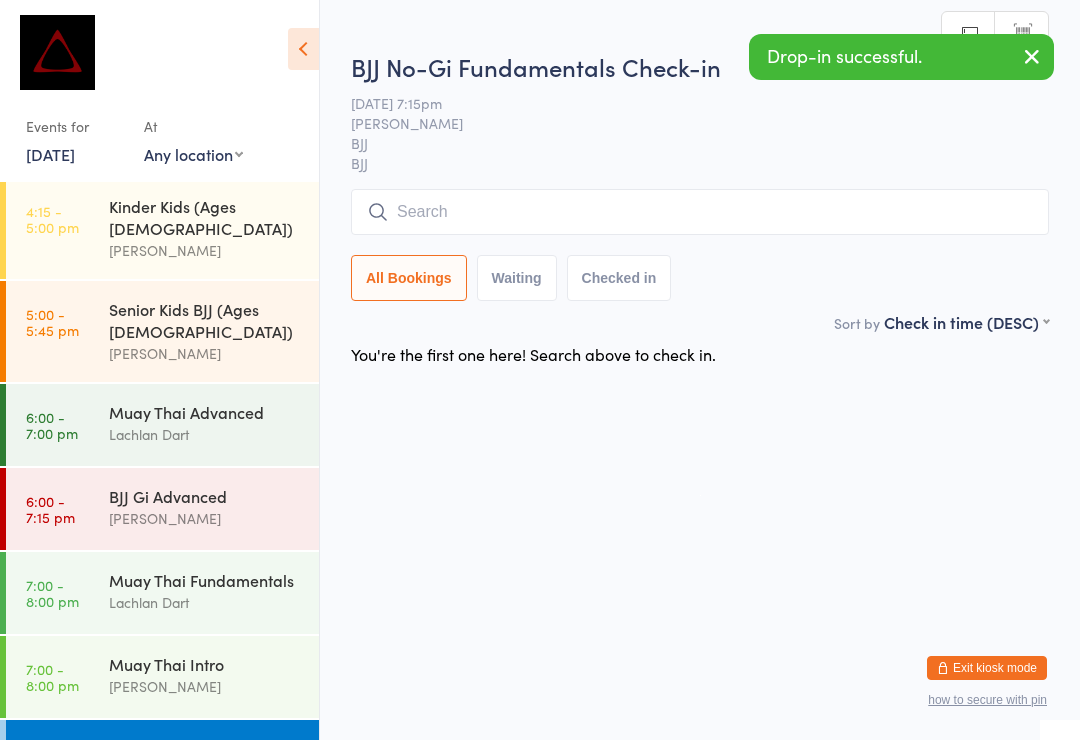 click at bounding box center (700, 212) 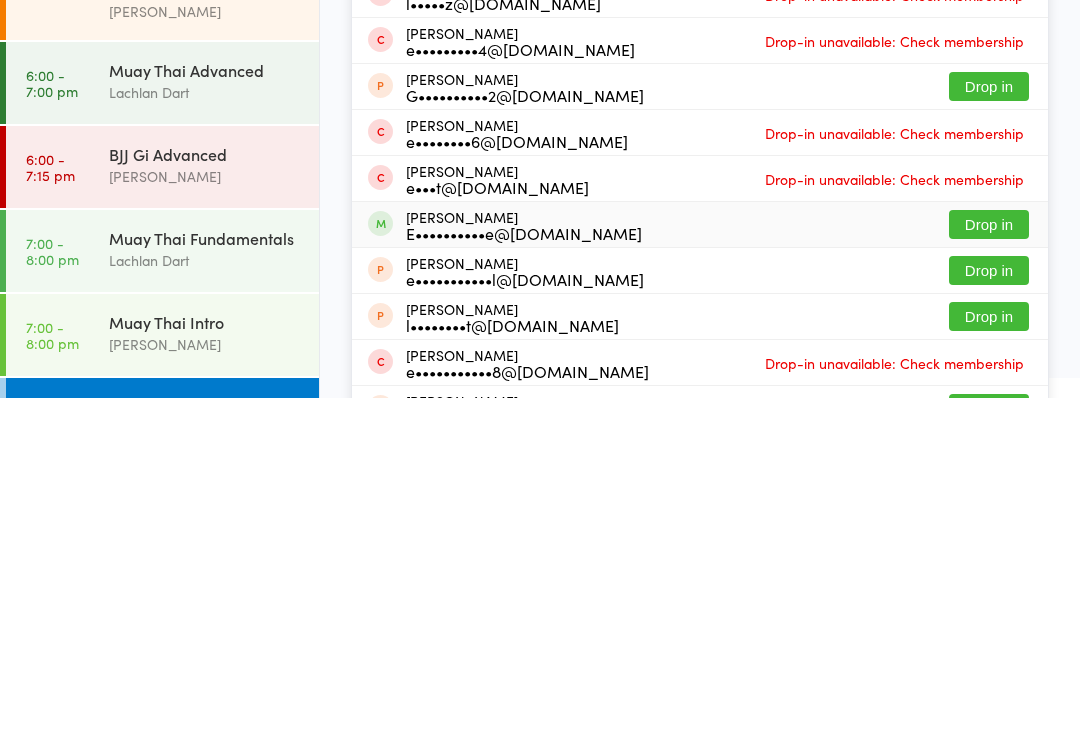 type on "[PERSON_NAME]" 